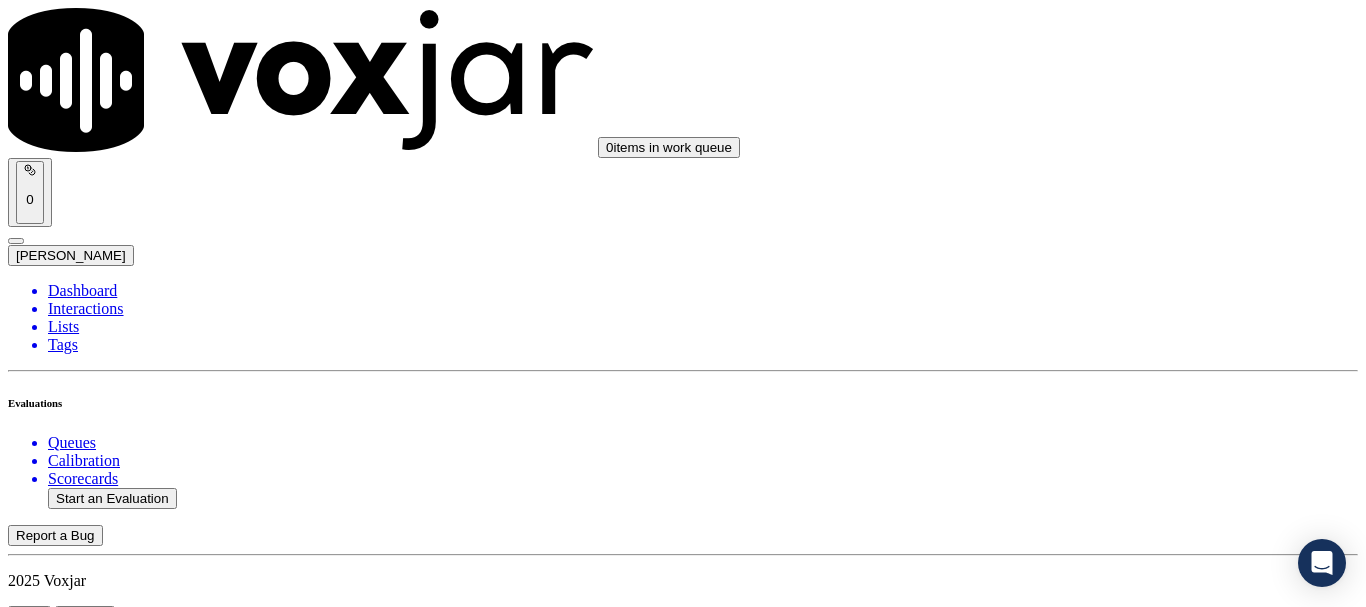 scroll, scrollTop: 0, scrollLeft: 0, axis: both 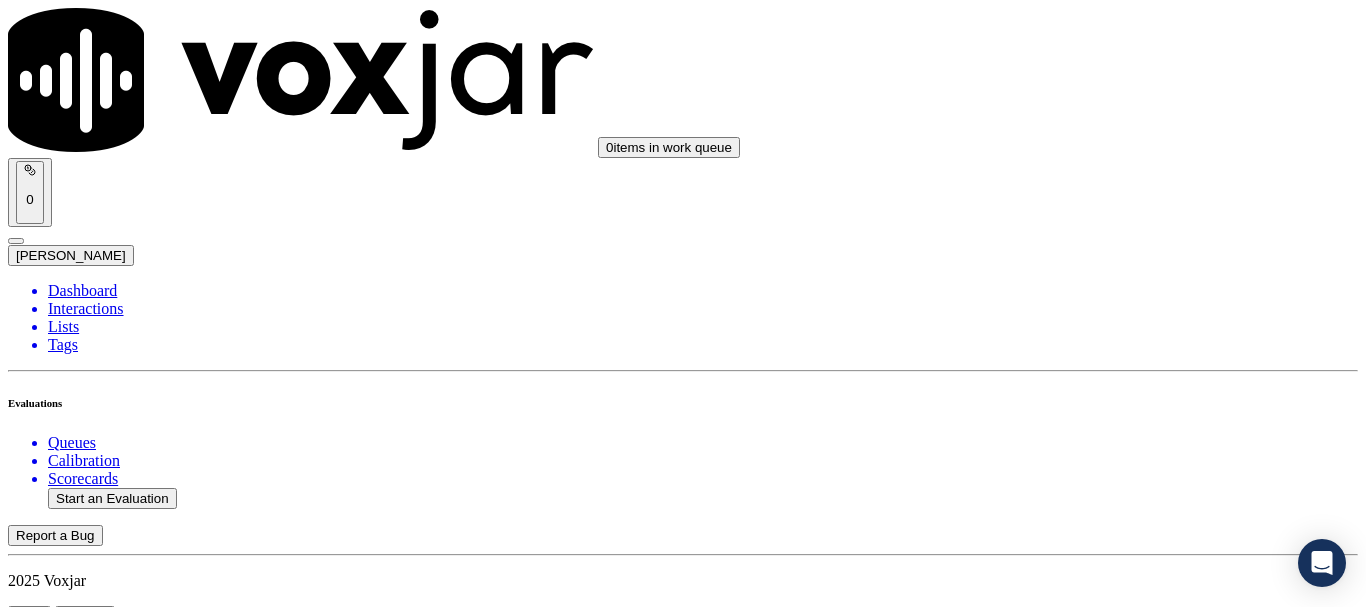 type on "20250728-114749_6109371722-all.mp3" 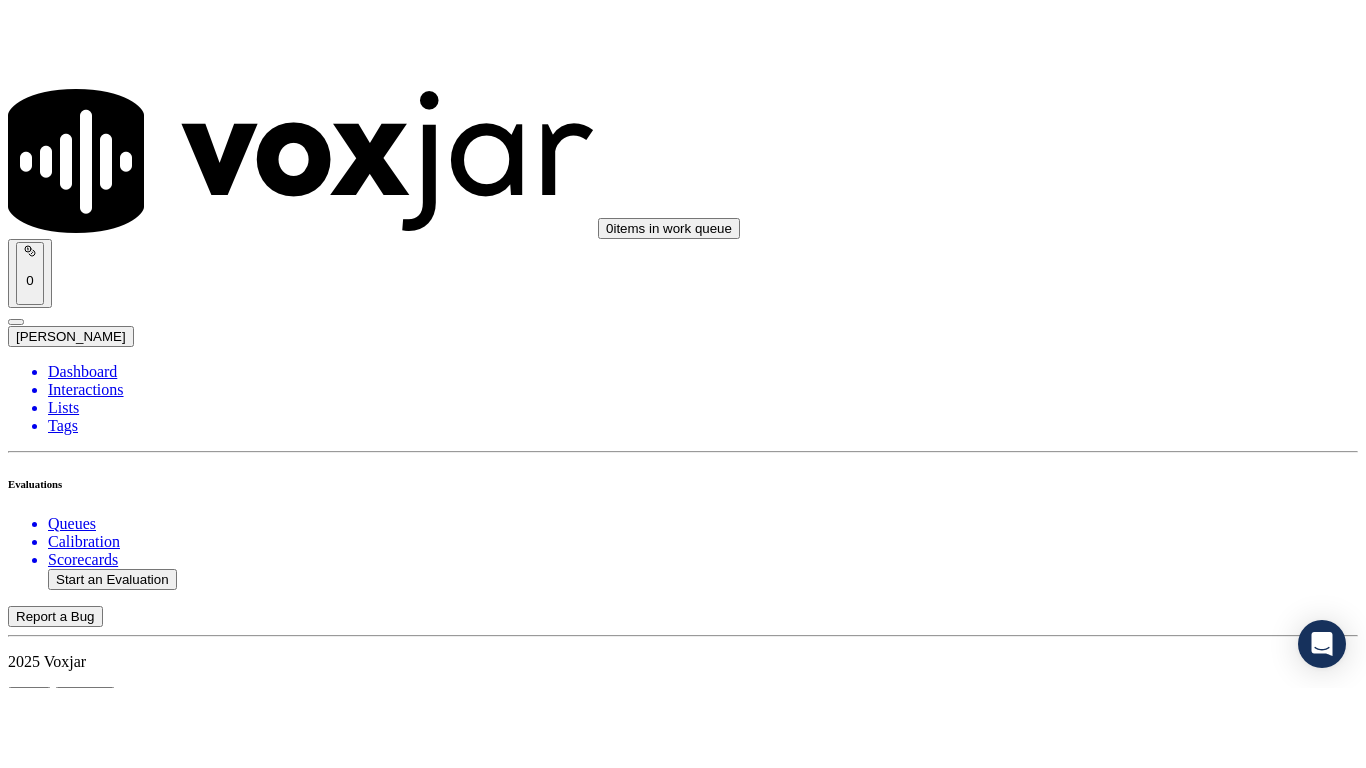 scroll, scrollTop: 175, scrollLeft: 0, axis: vertical 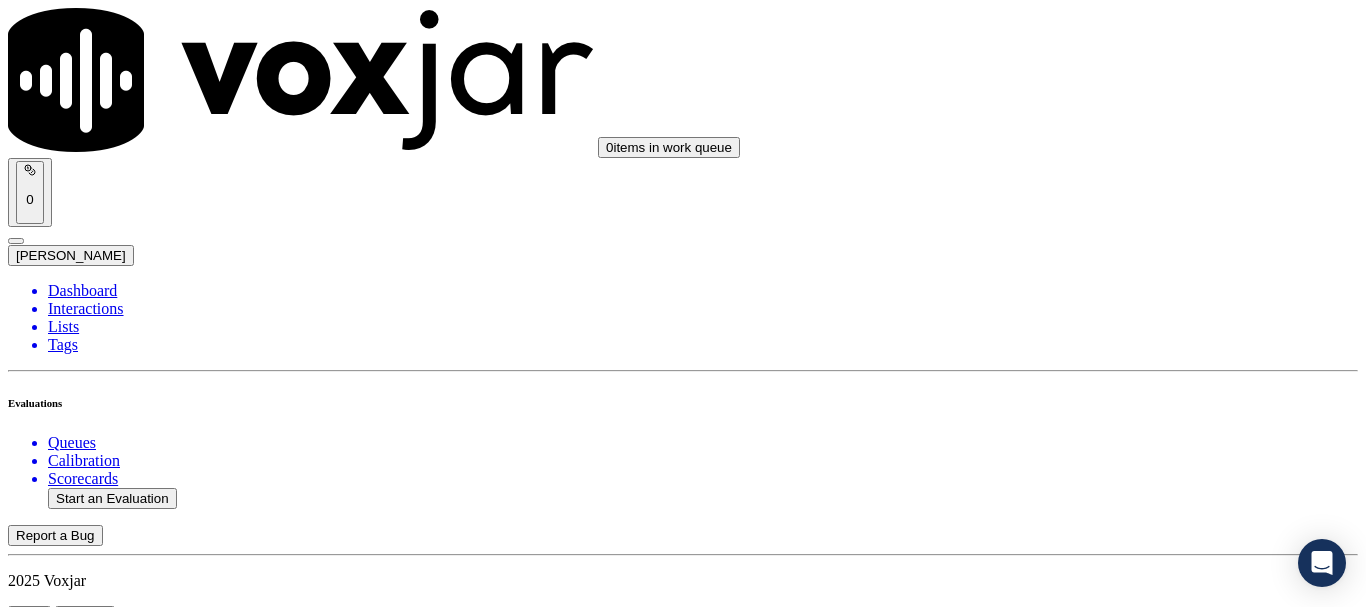 click on "Sale Interaction" 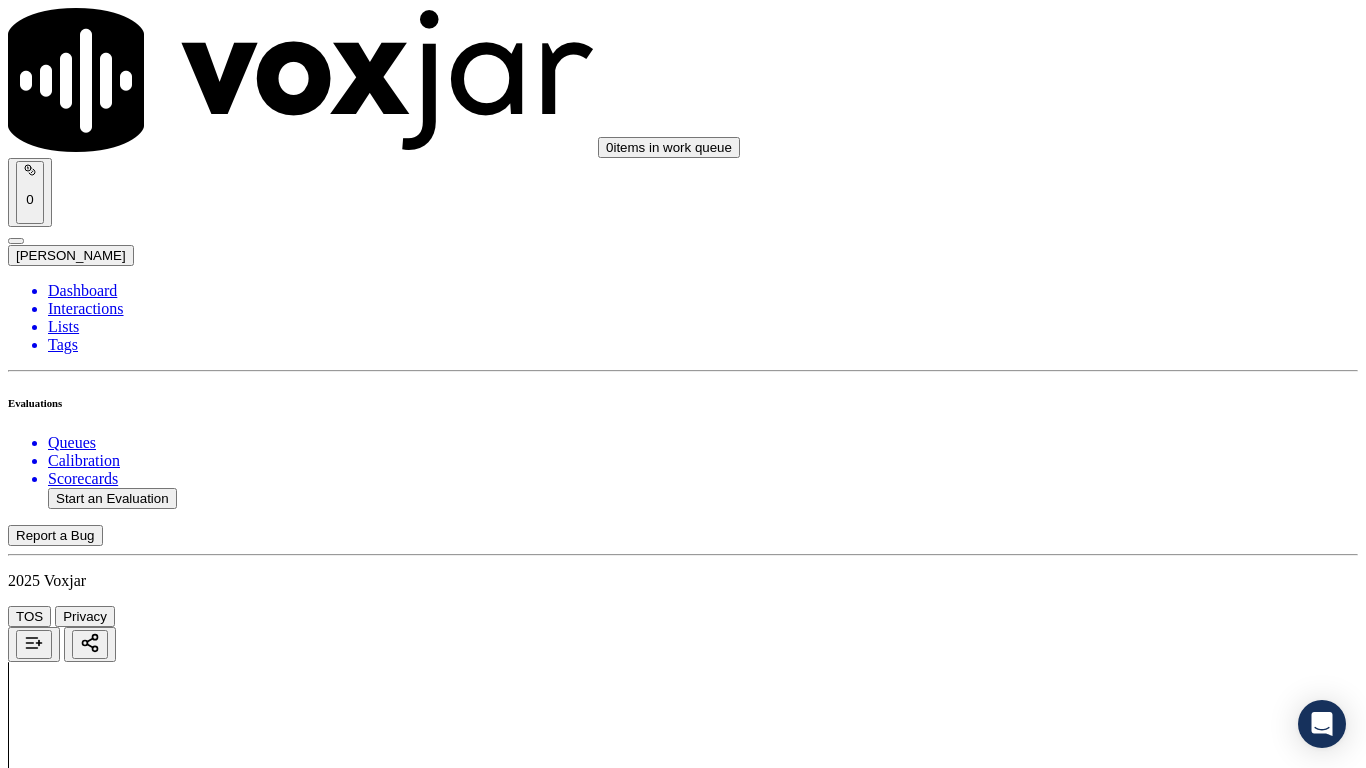 click on "Upload interaction to start evaluation" at bounding box center (124, 2674) 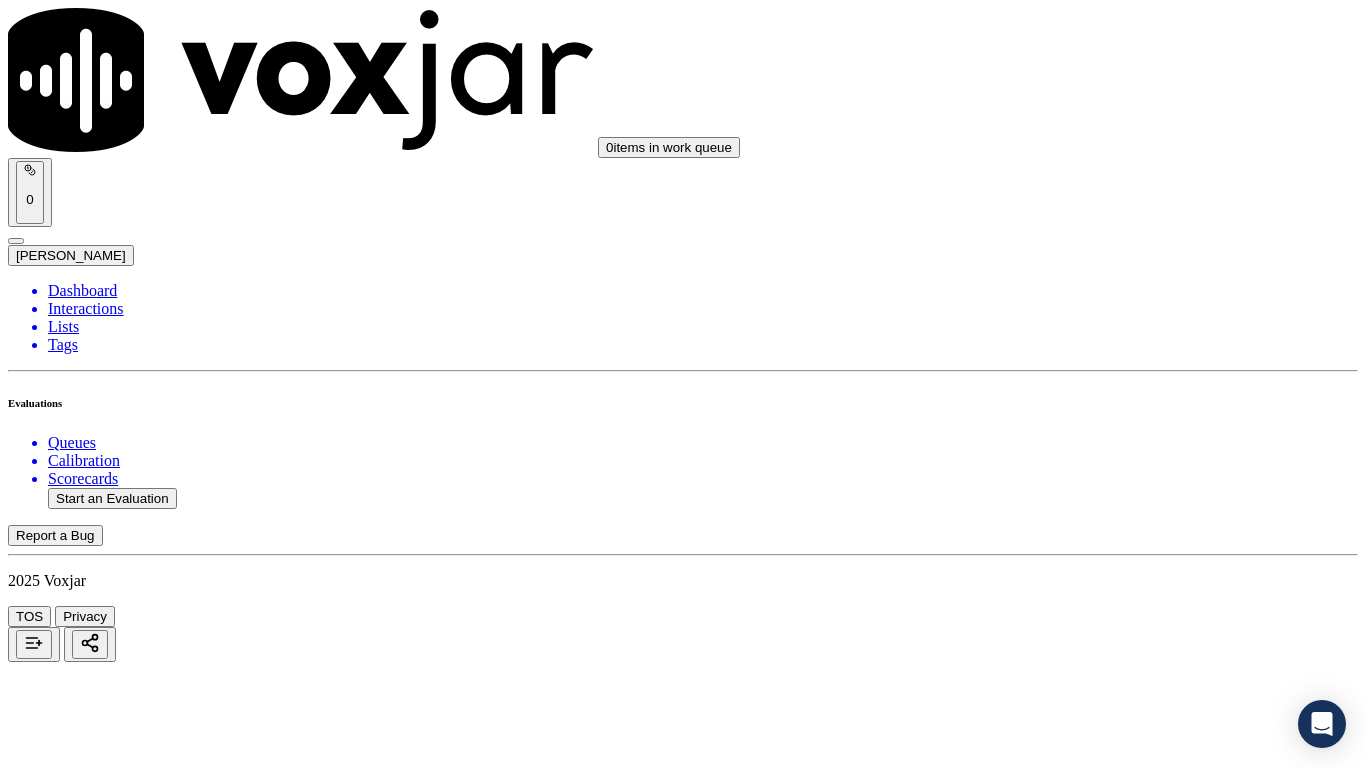 scroll, scrollTop: 200, scrollLeft: 0, axis: vertical 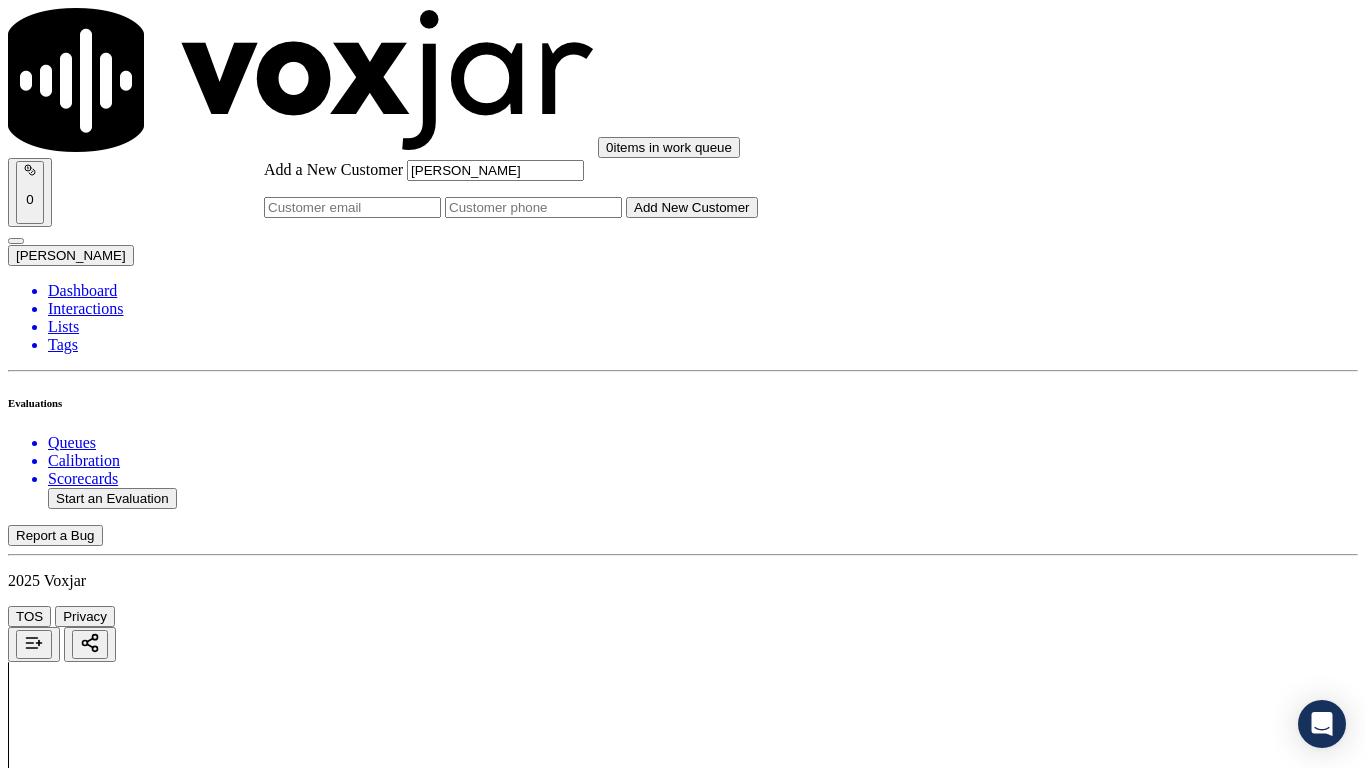 type on "[PERSON_NAME]" 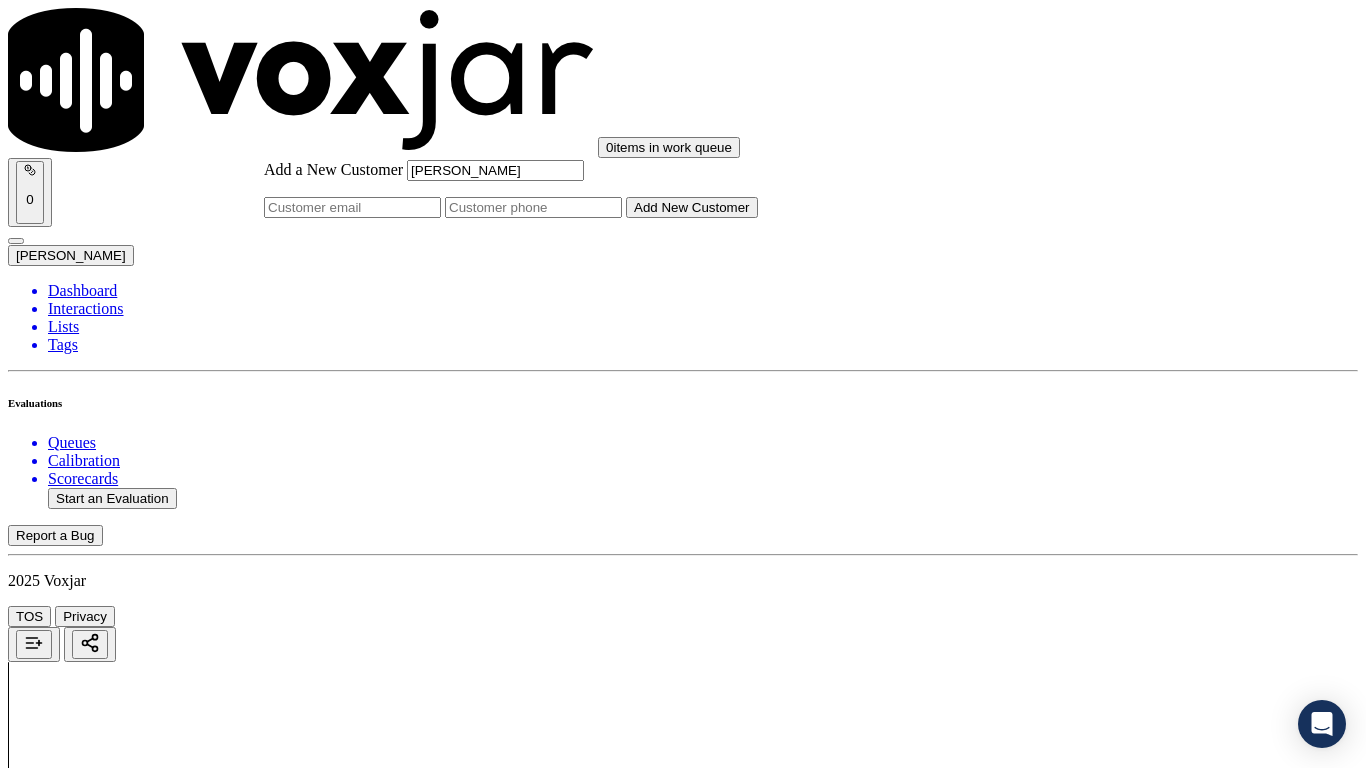 click on "Add a New Customer" 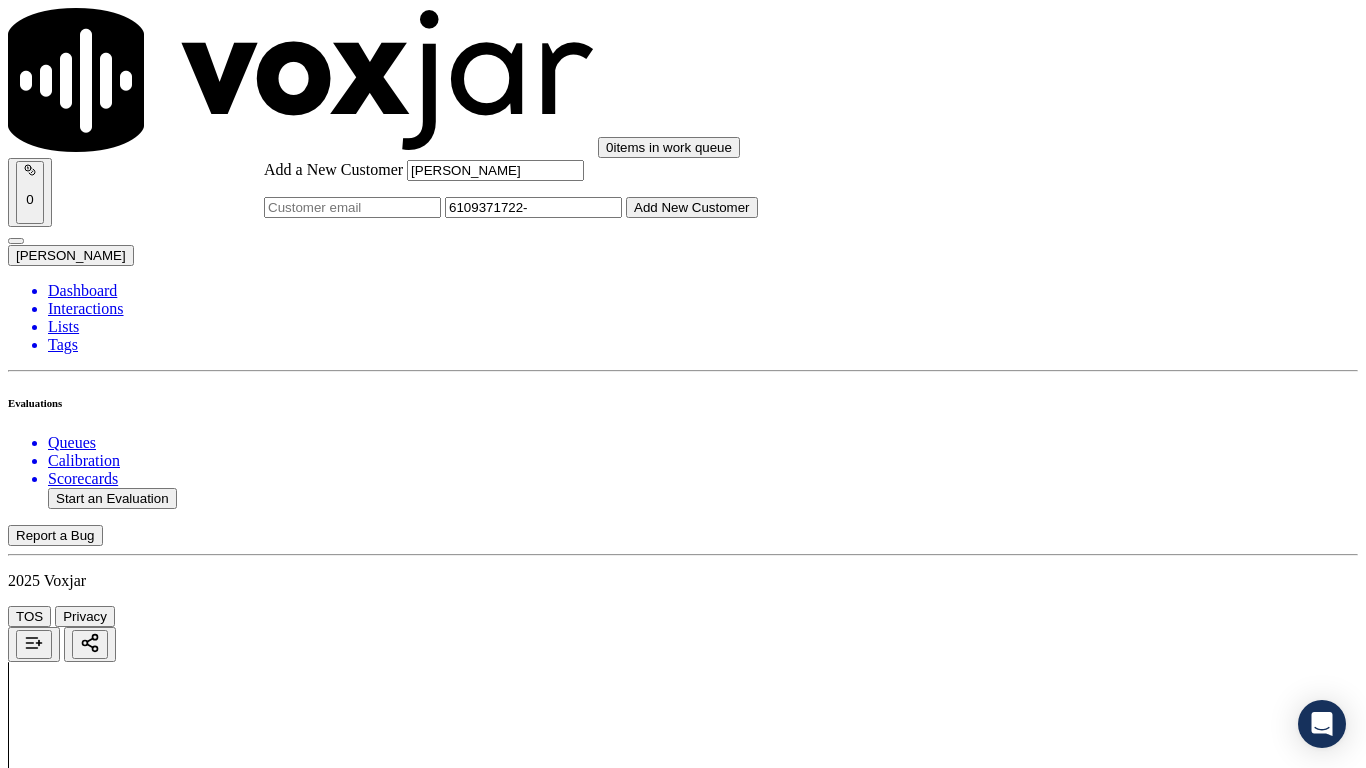 paste on "6109371721" 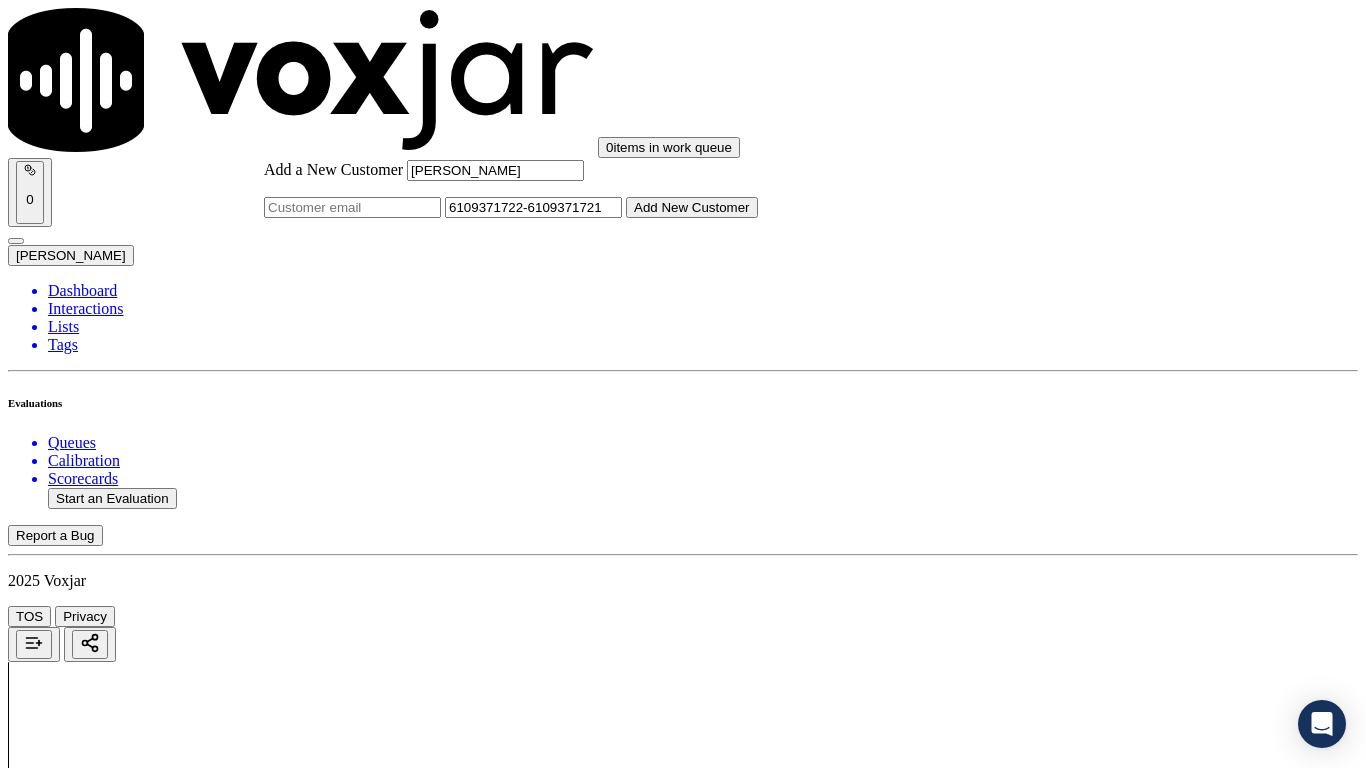 type on "6109371722-6109371721" 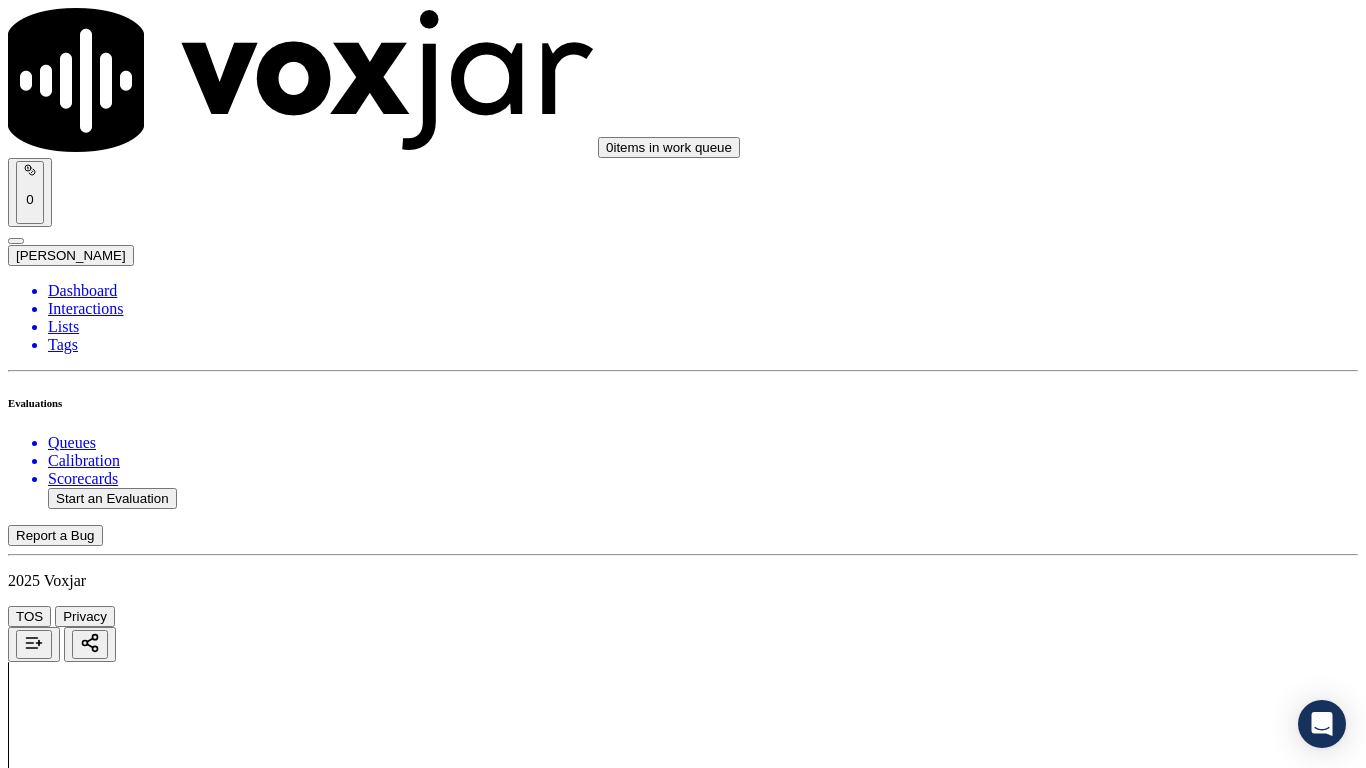 click on "[PERSON_NAME]" at bounding box center (683, 2164) 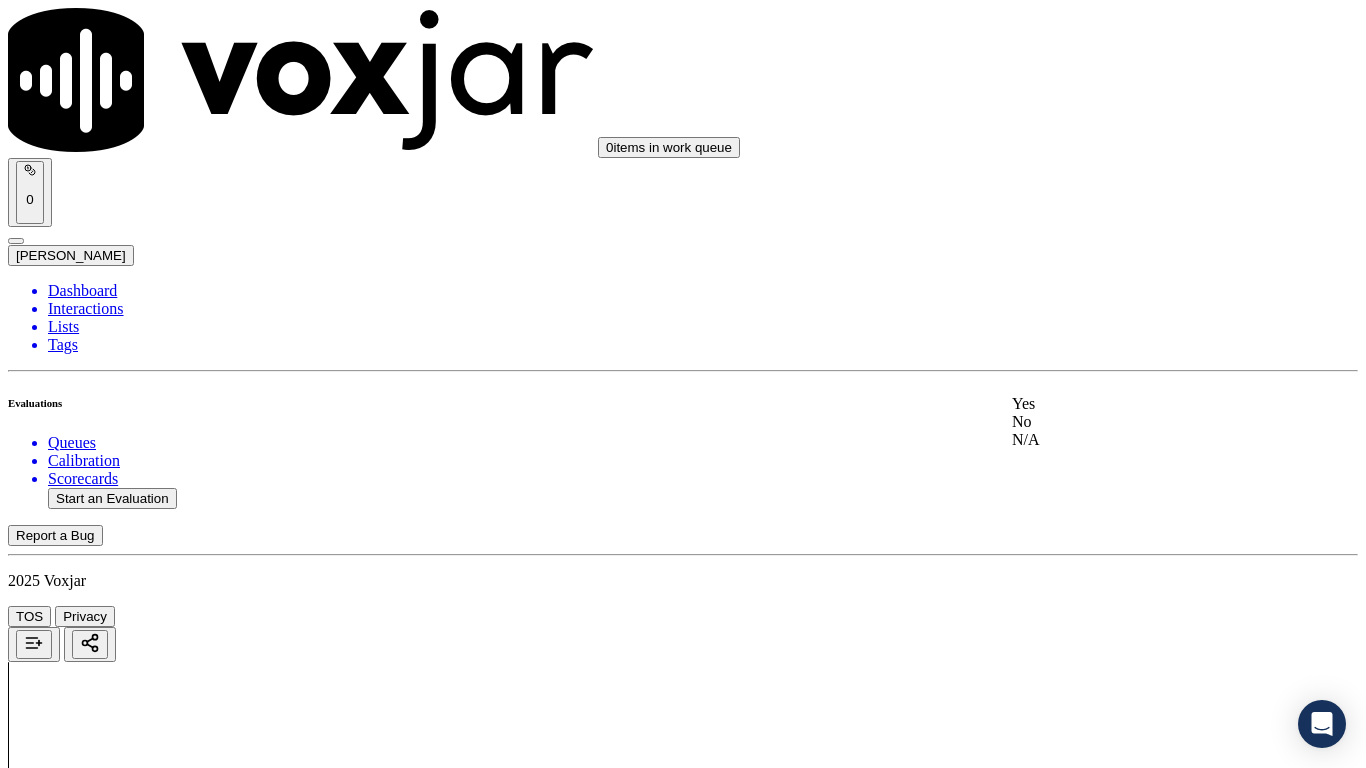click on "Yes" at bounding box center [1139, 404] 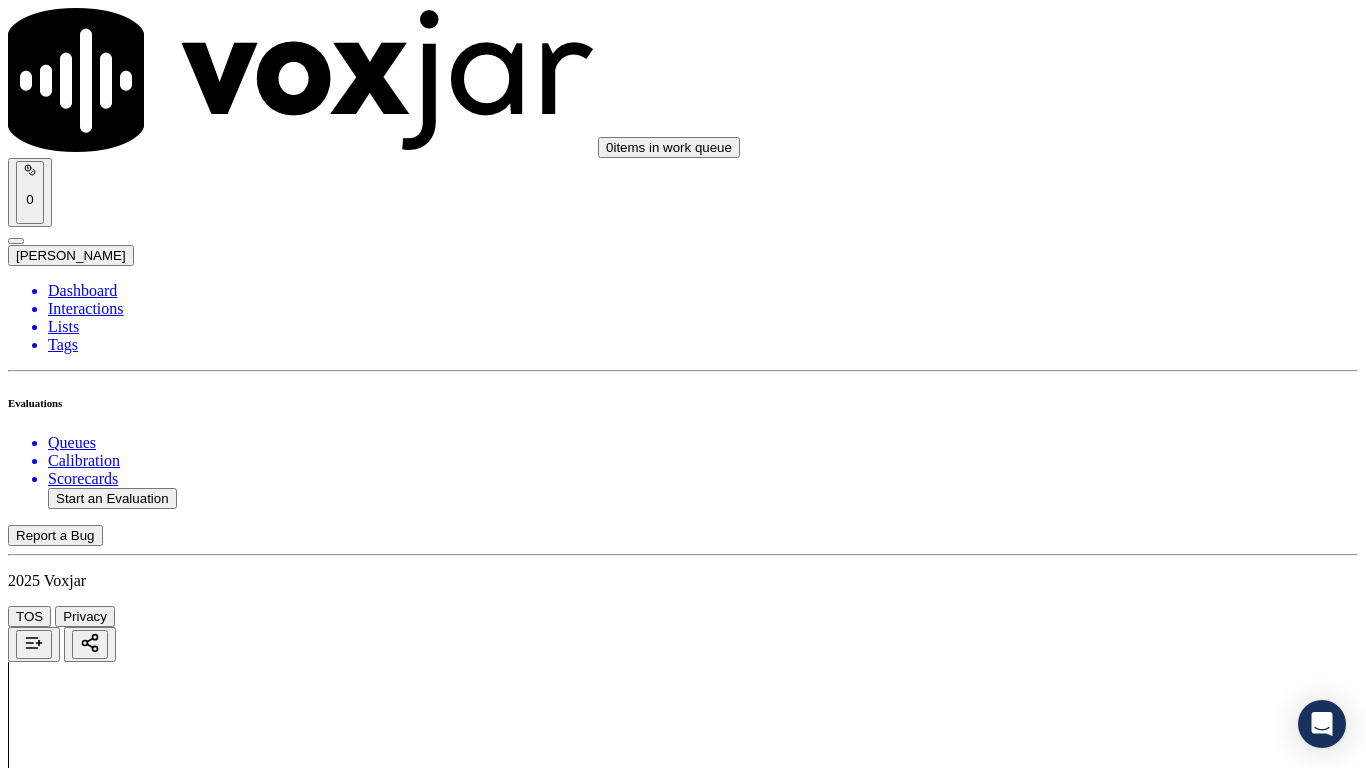 click on "Select an answer" at bounding box center [67, 2639] 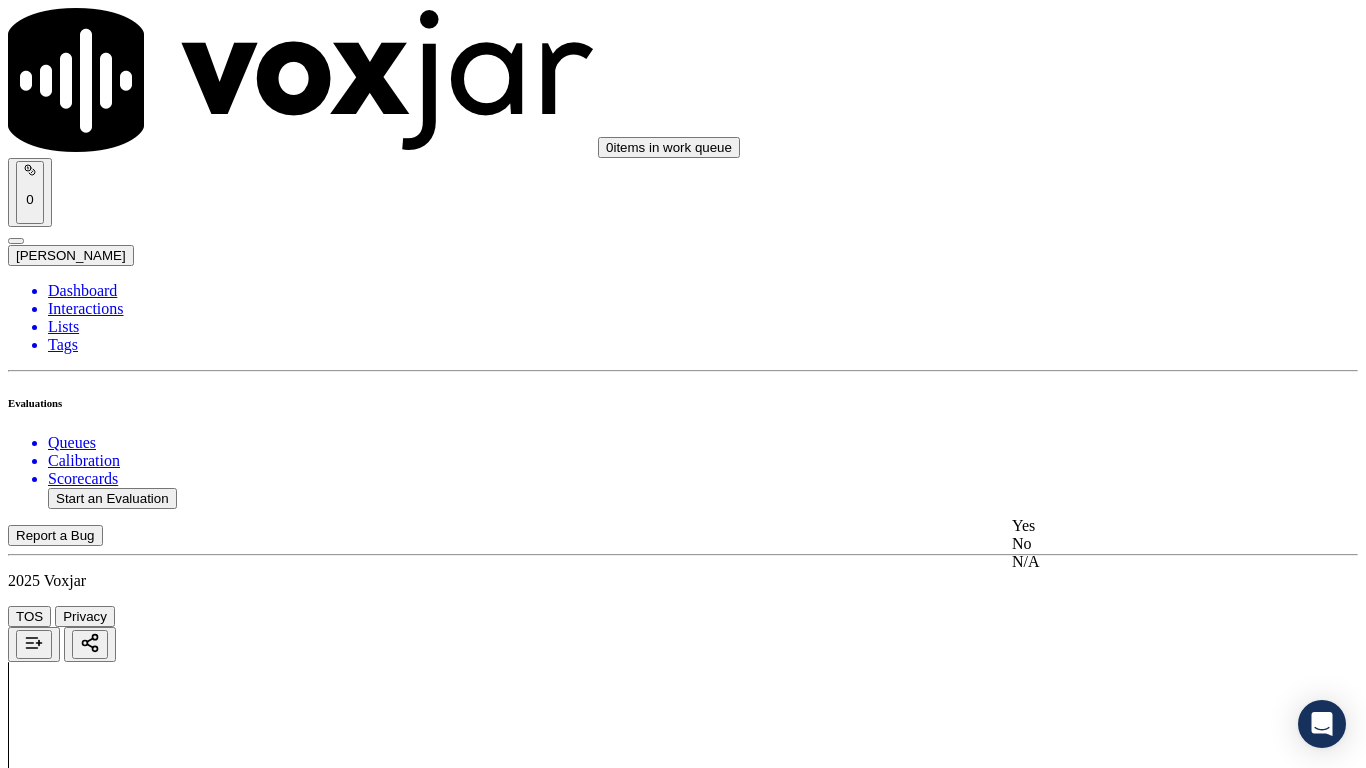 click on "Yes" at bounding box center [1139, 526] 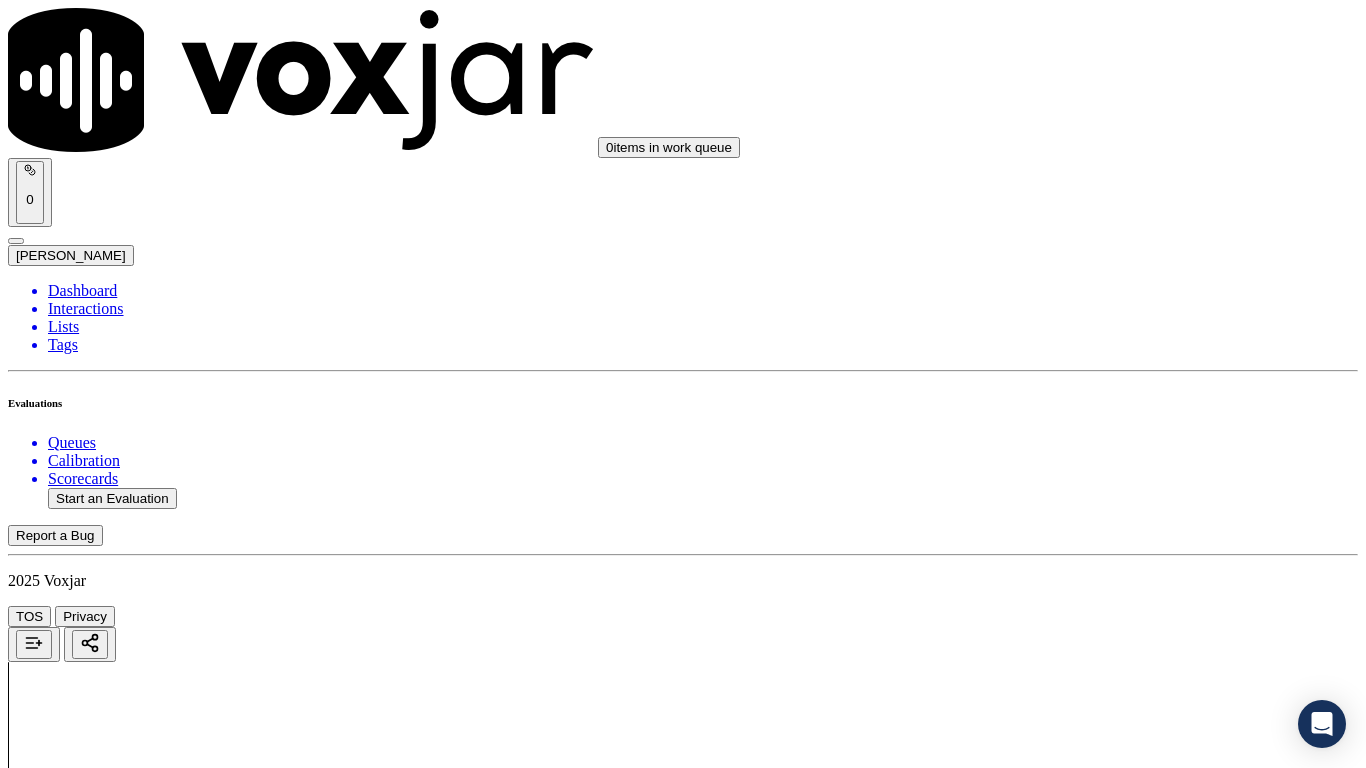 scroll, scrollTop: 600, scrollLeft: 0, axis: vertical 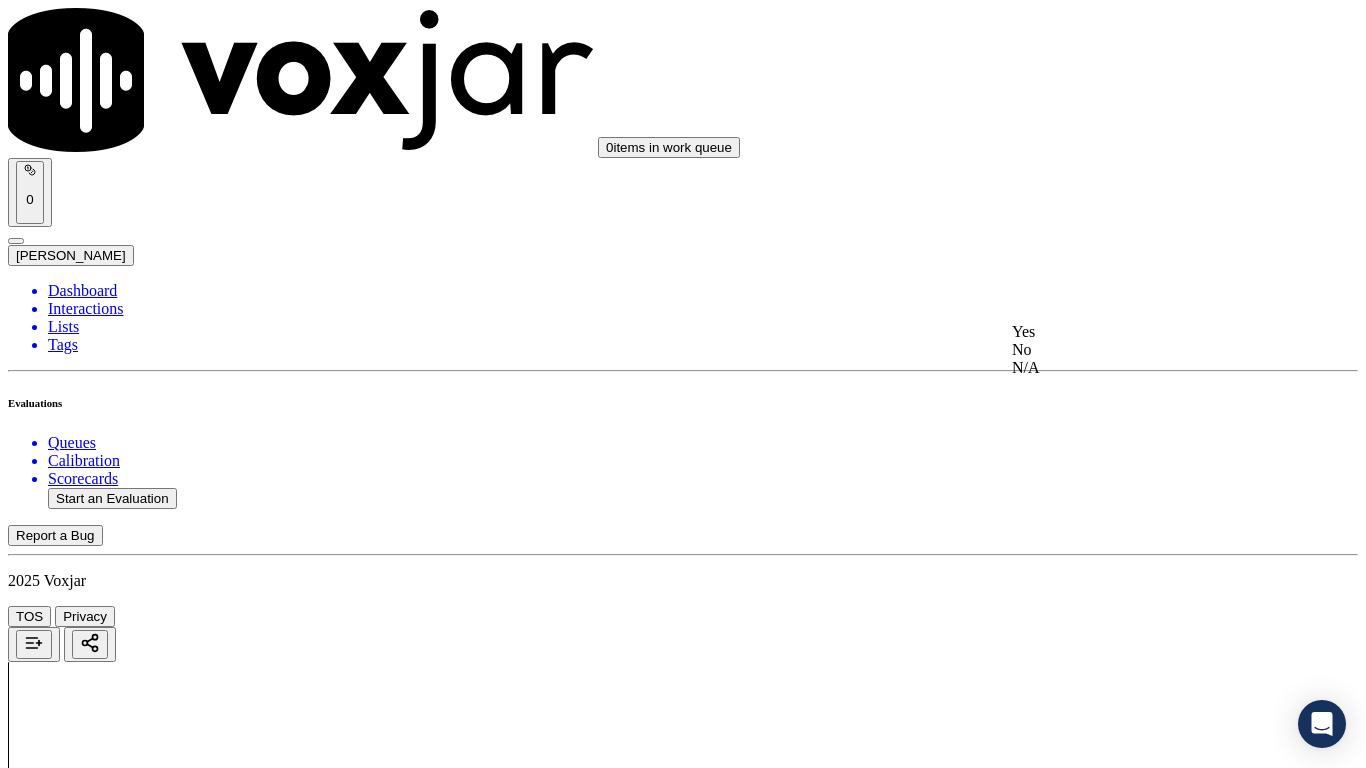 click on "Yes" at bounding box center [1139, 332] 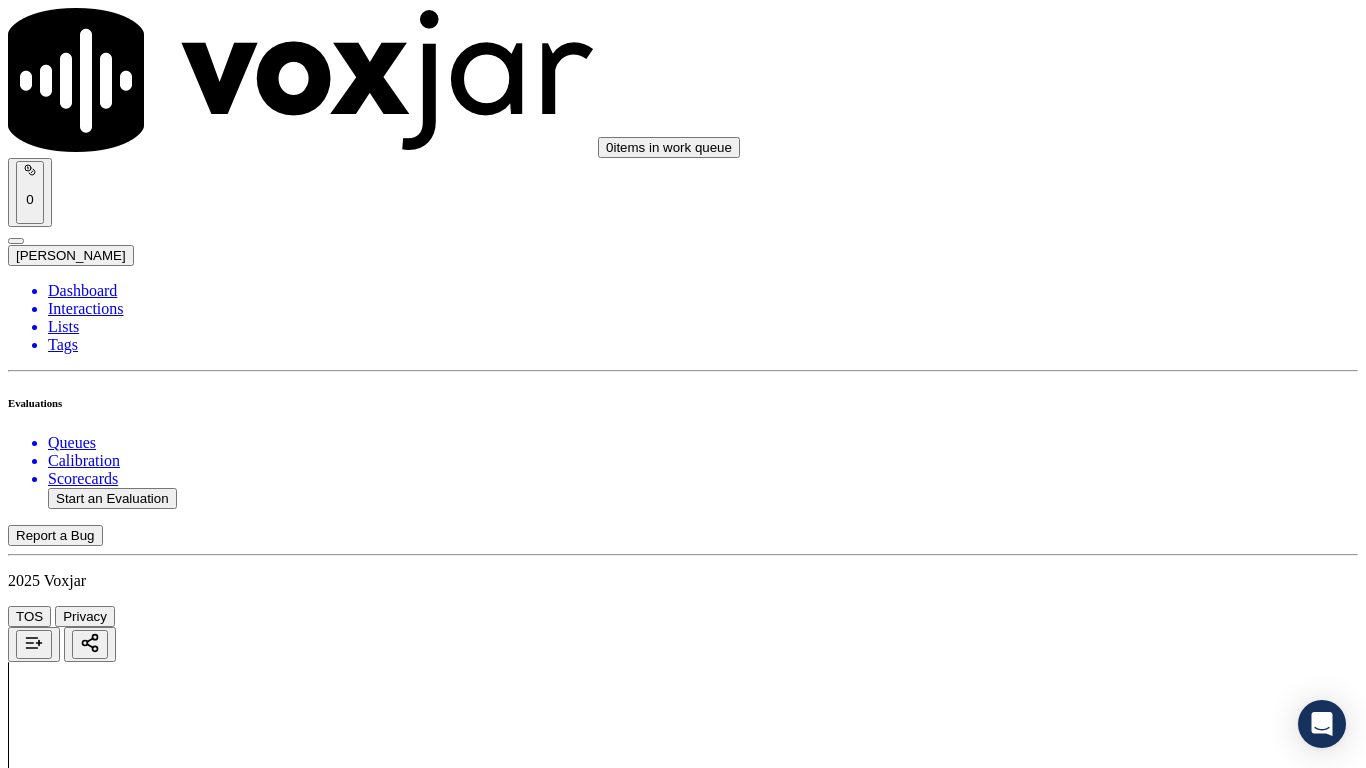 click on "Select an answer" at bounding box center (67, 3112) 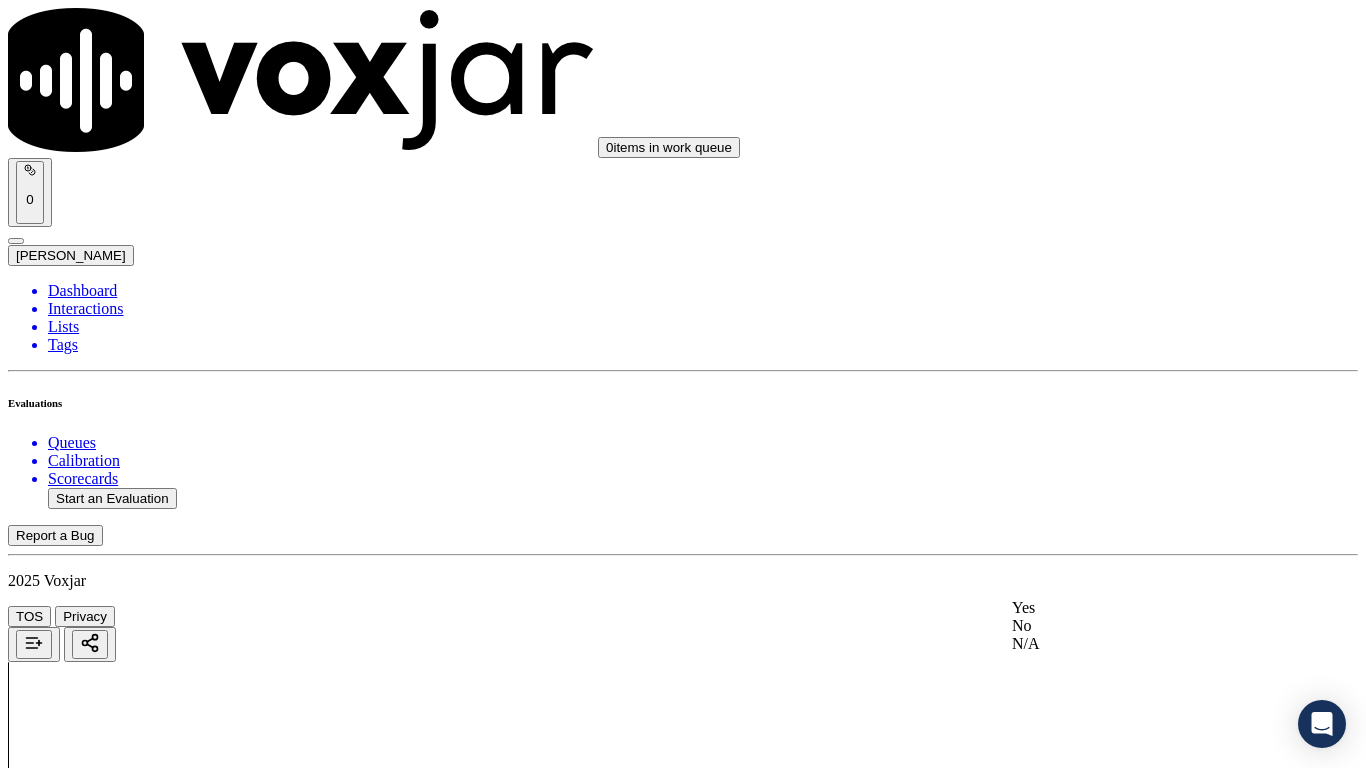click on "N/A" 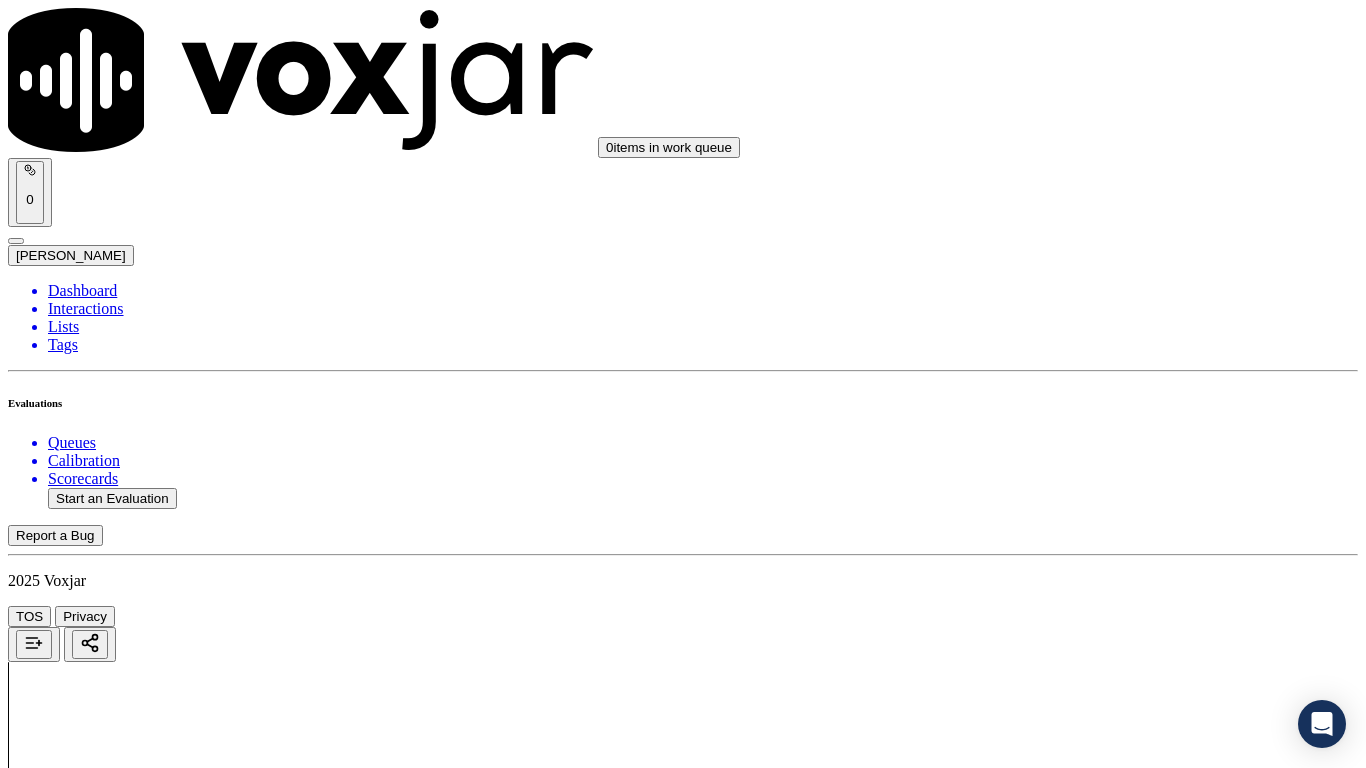 scroll, scrollTop: 1300, scrollLeft: 0, axis: vertical 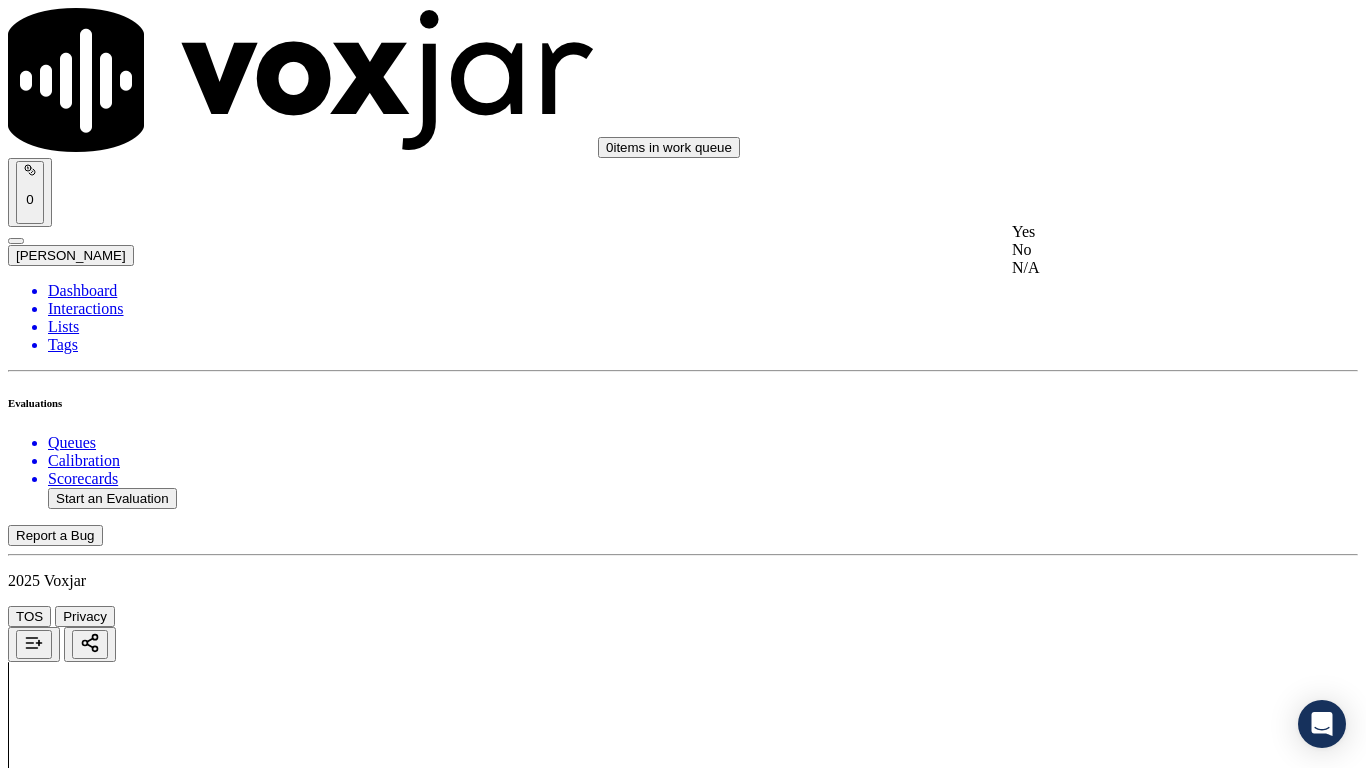click on "No" 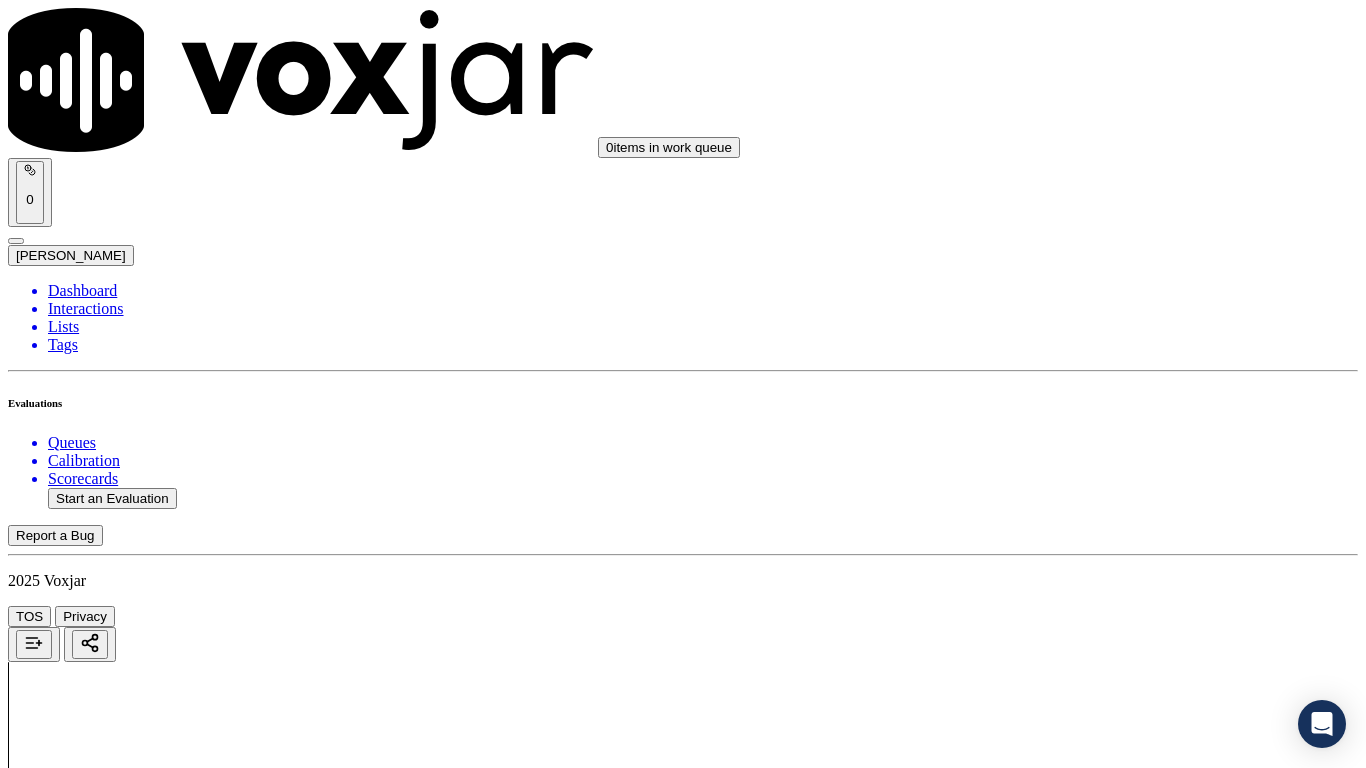 click on "Select an answer" at bounding box center (67, 3585) 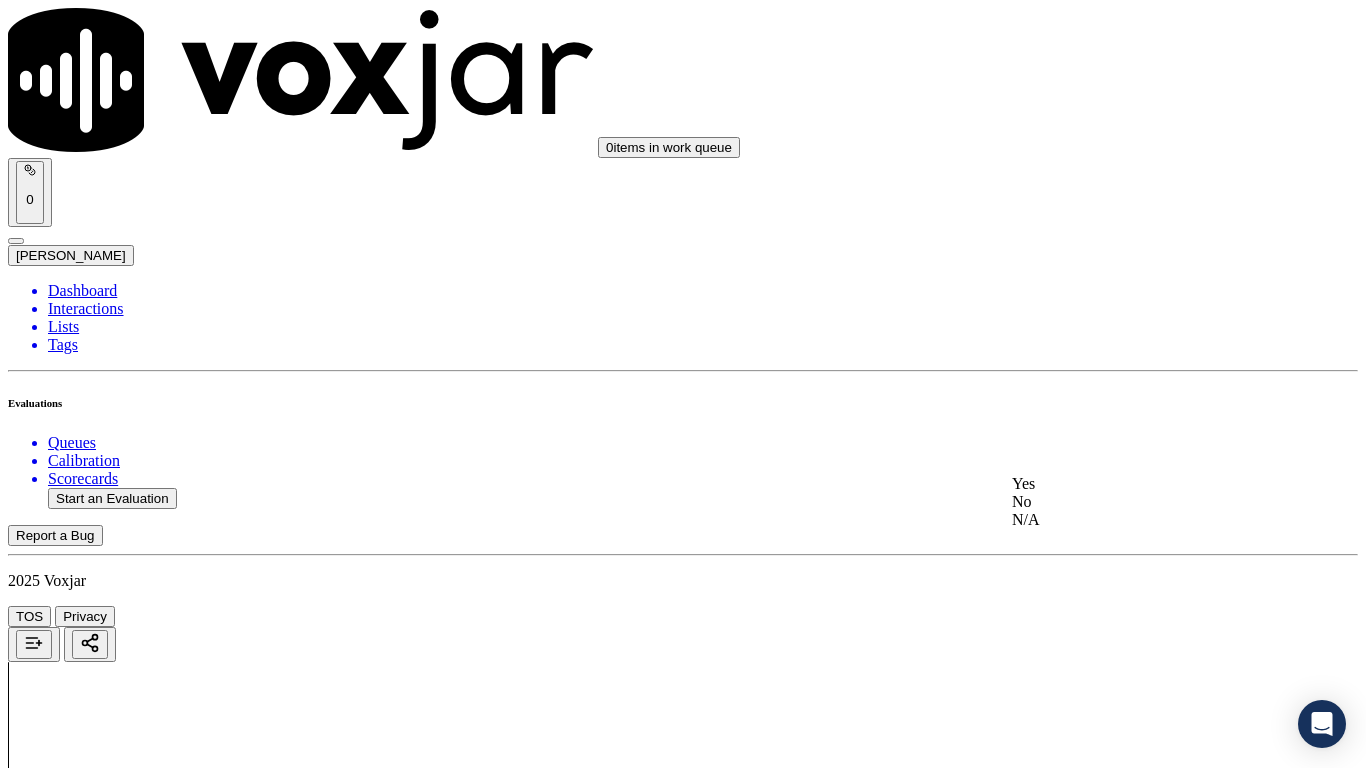 click on "Yes" at bounding box center (1139, 484) 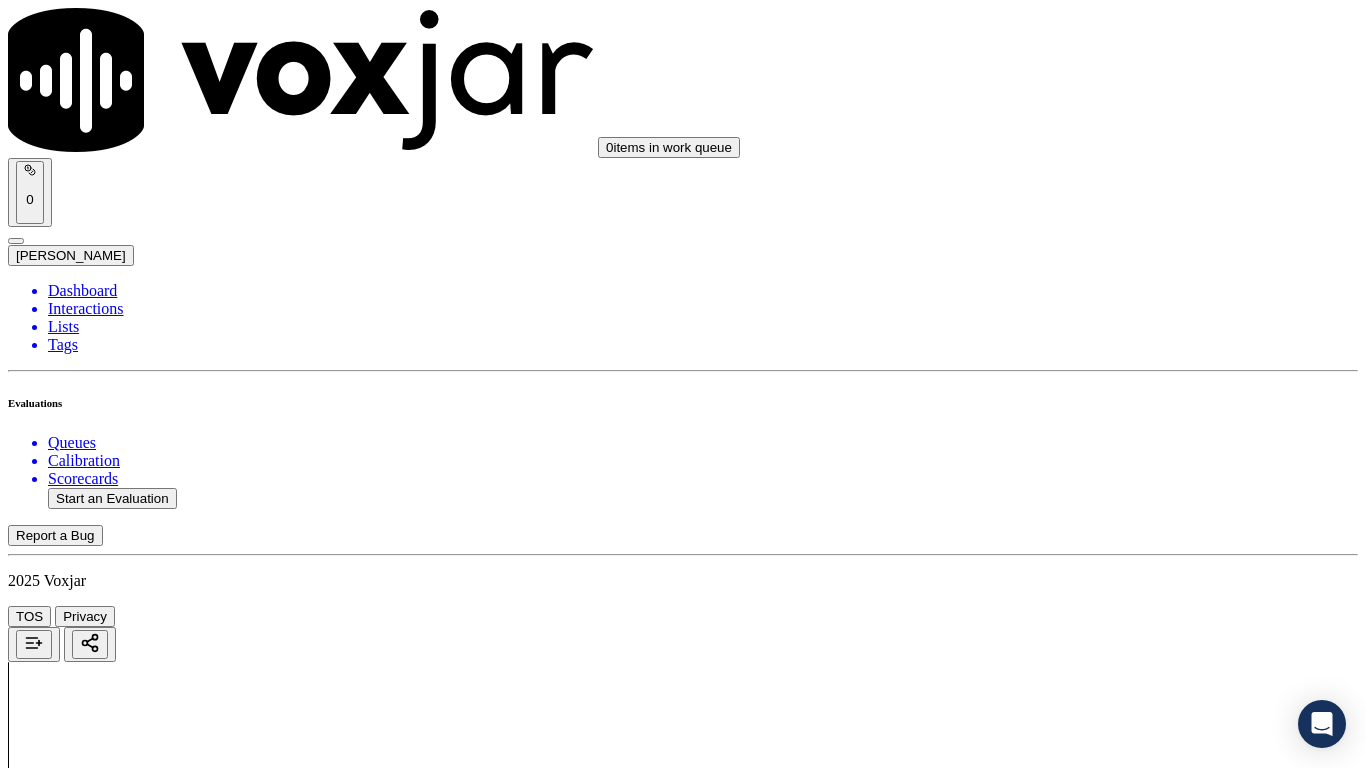 scroll, scrollTop: 1800, scrollLeft: 0, axis: vertical 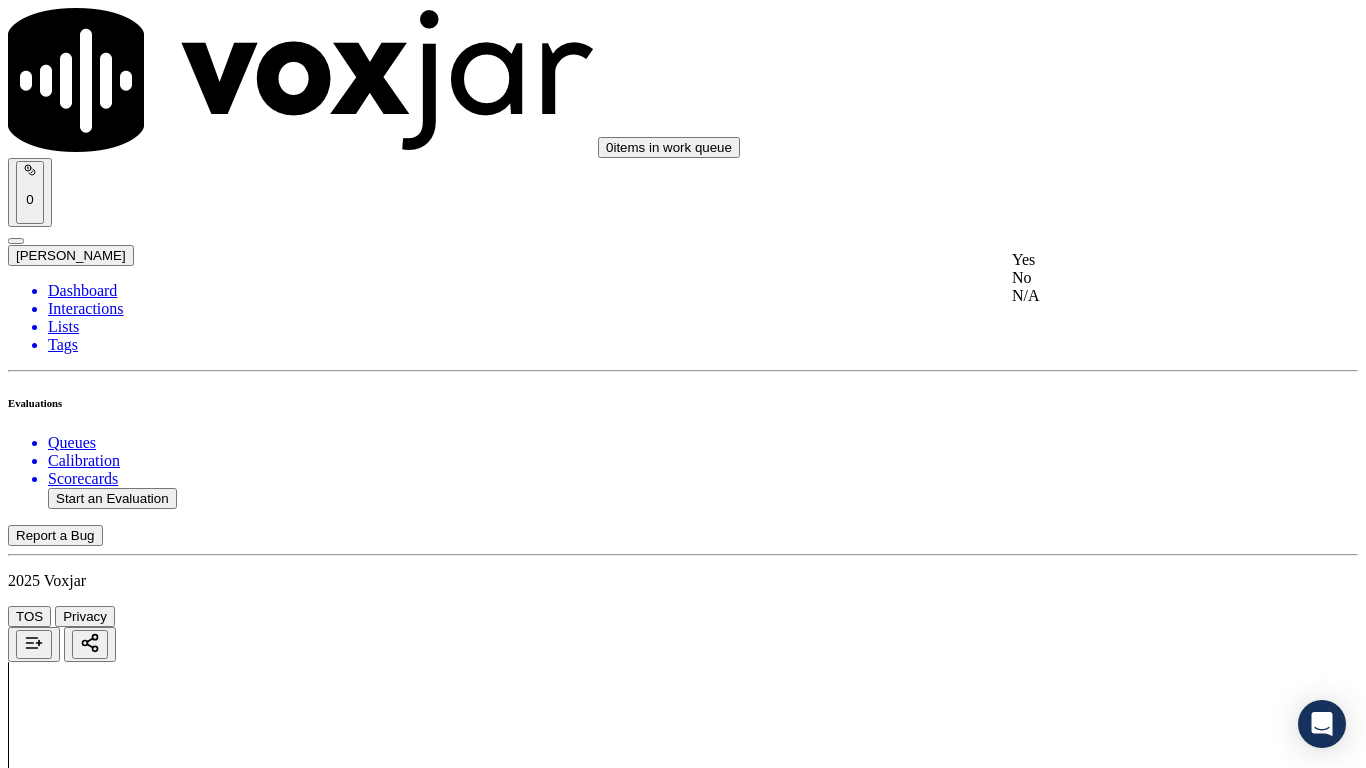 click on "Yes" at bounding box center [1139, 260] 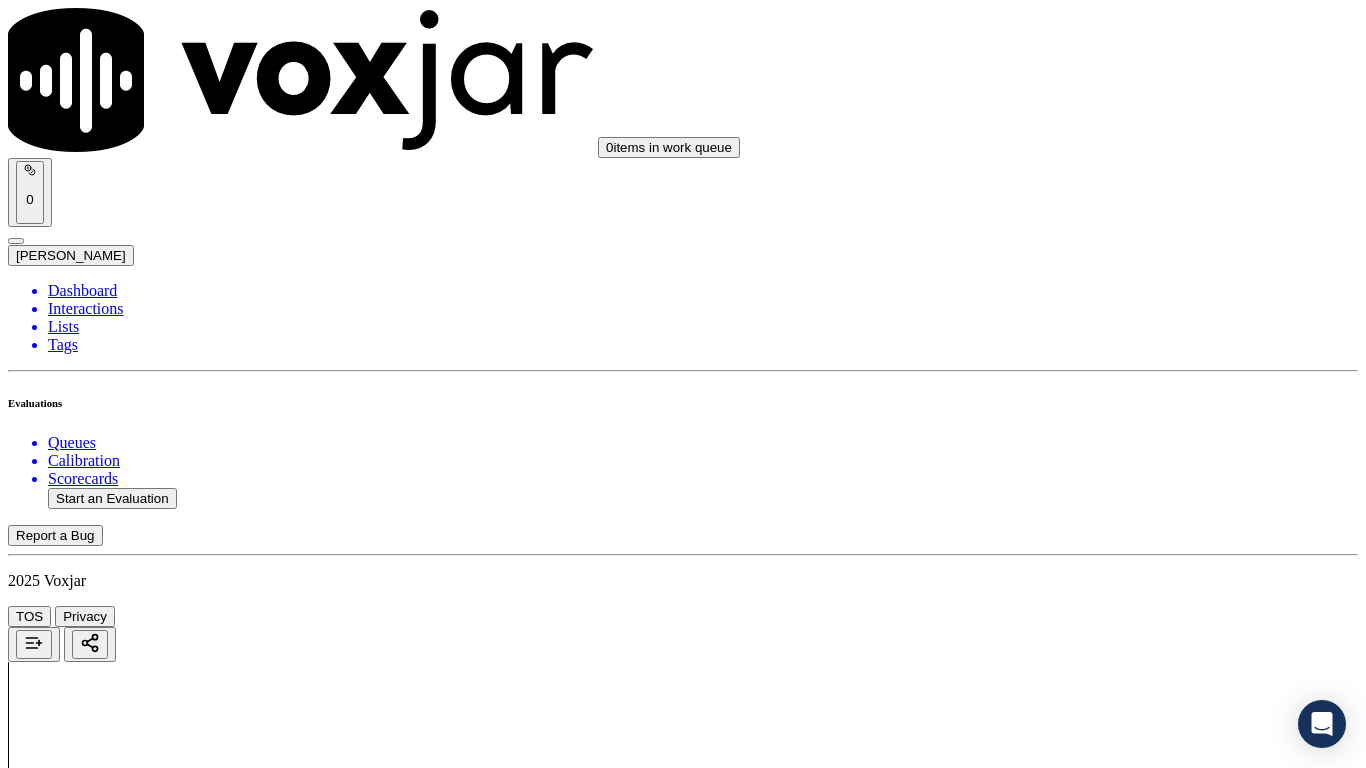 scroll, scrollTop: 500, scrollLeft: 0, axis: vertical 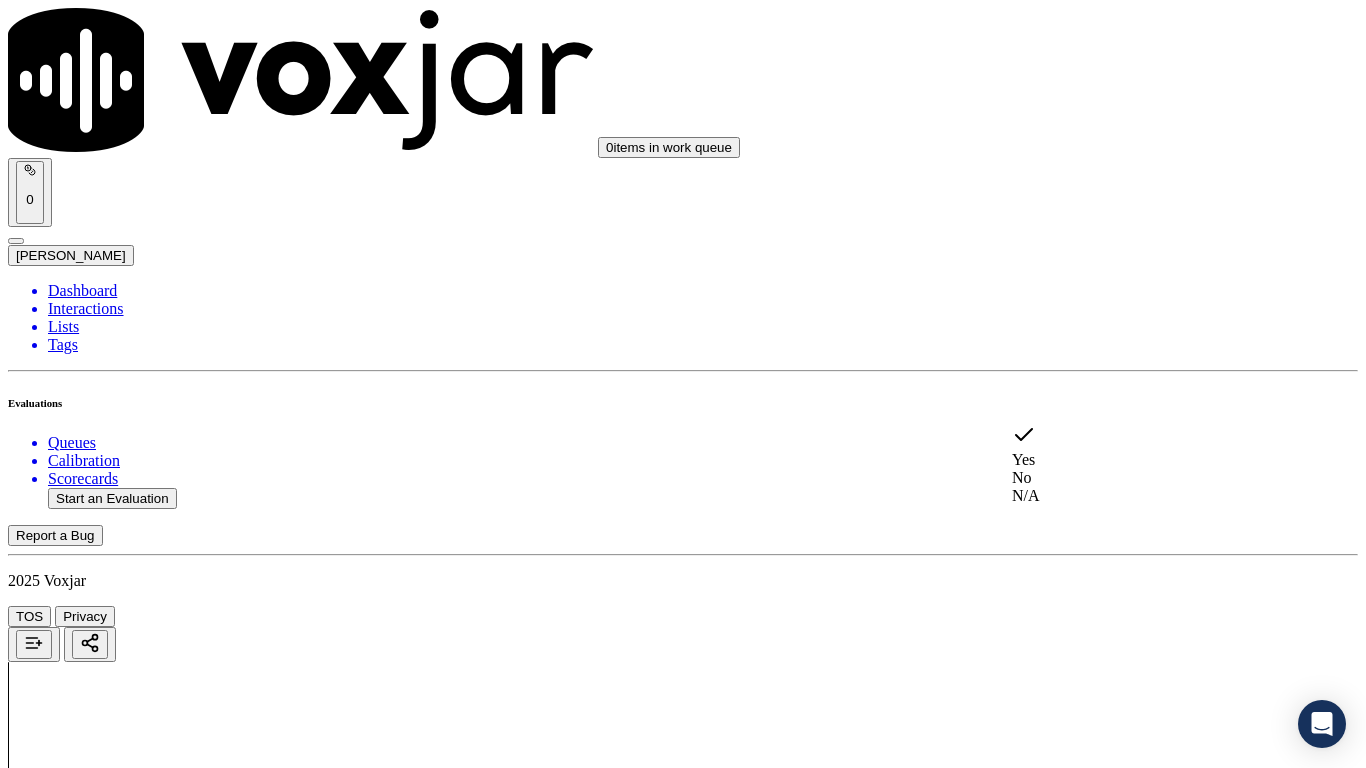 click on "No" 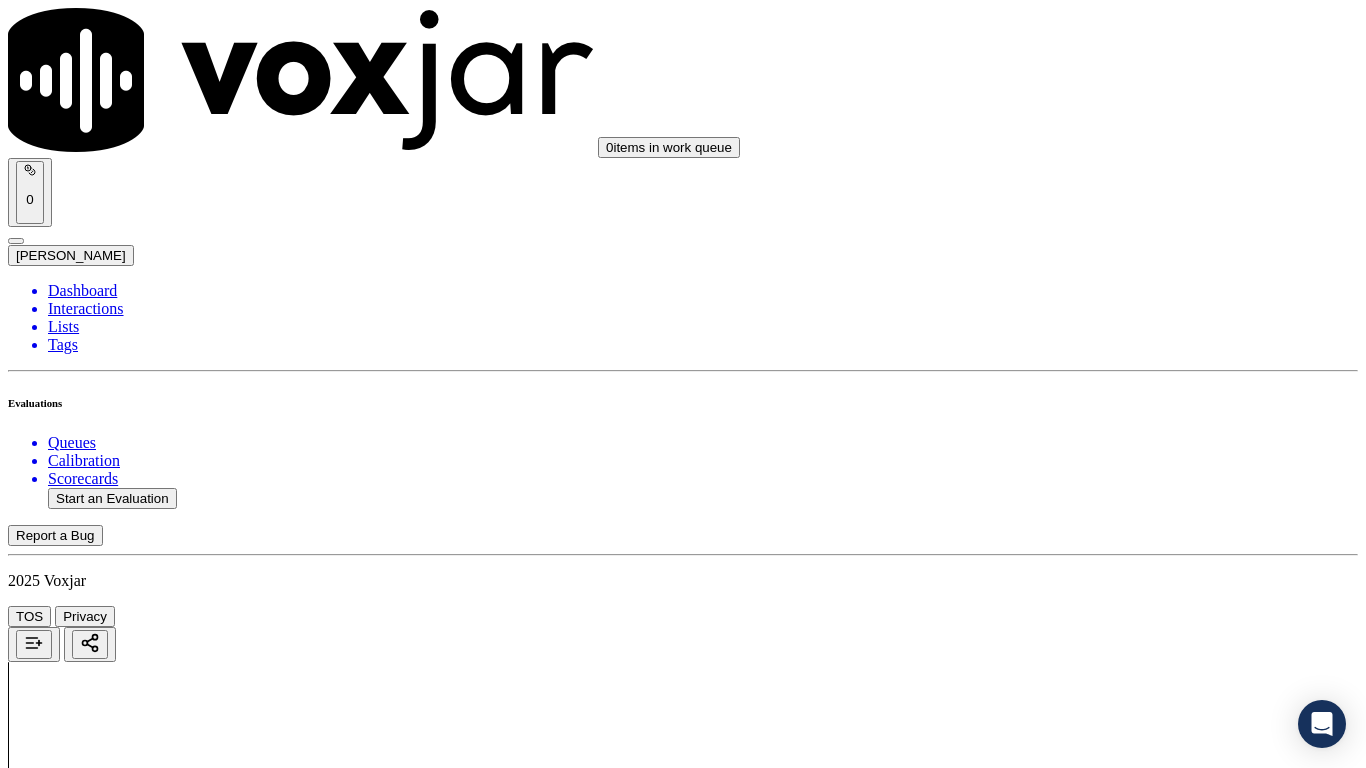 click on "Add Note" at bounding box center (52, 2911) 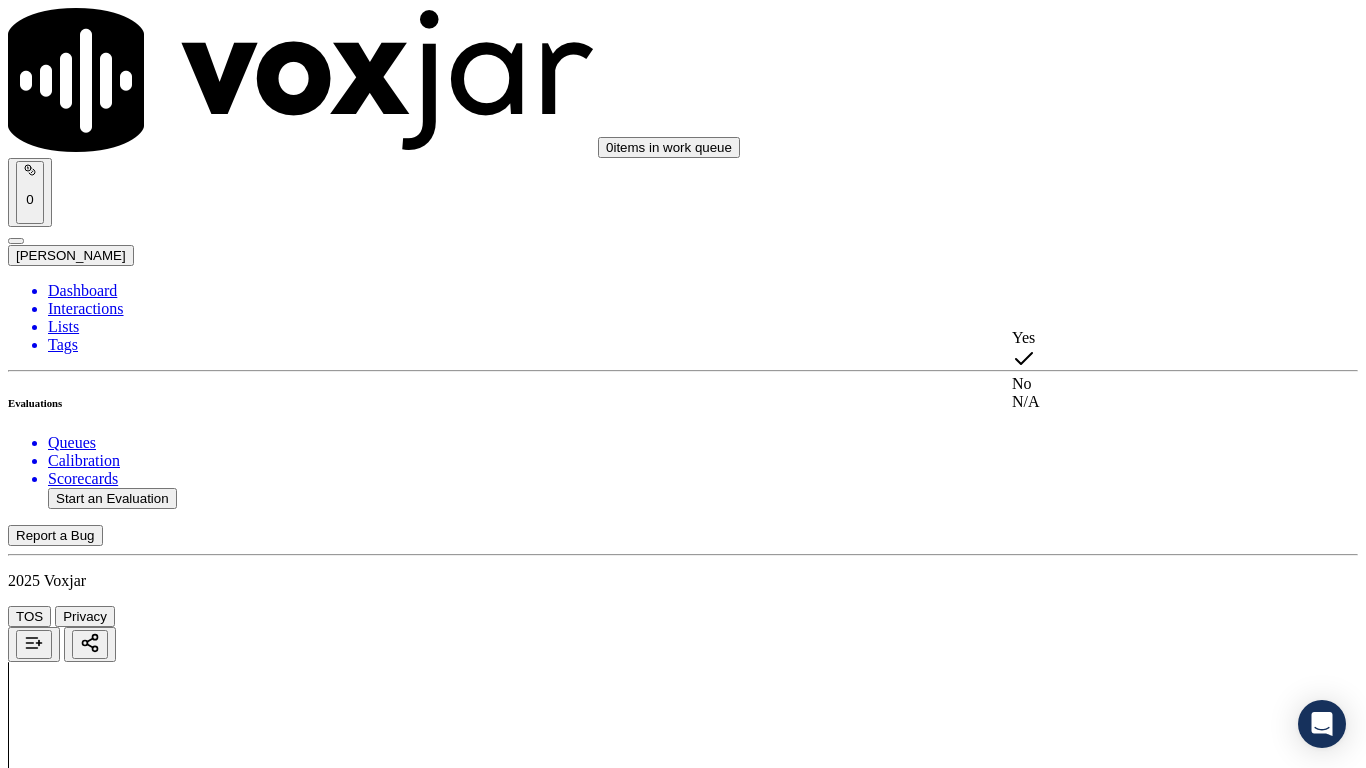 click on "N/A" 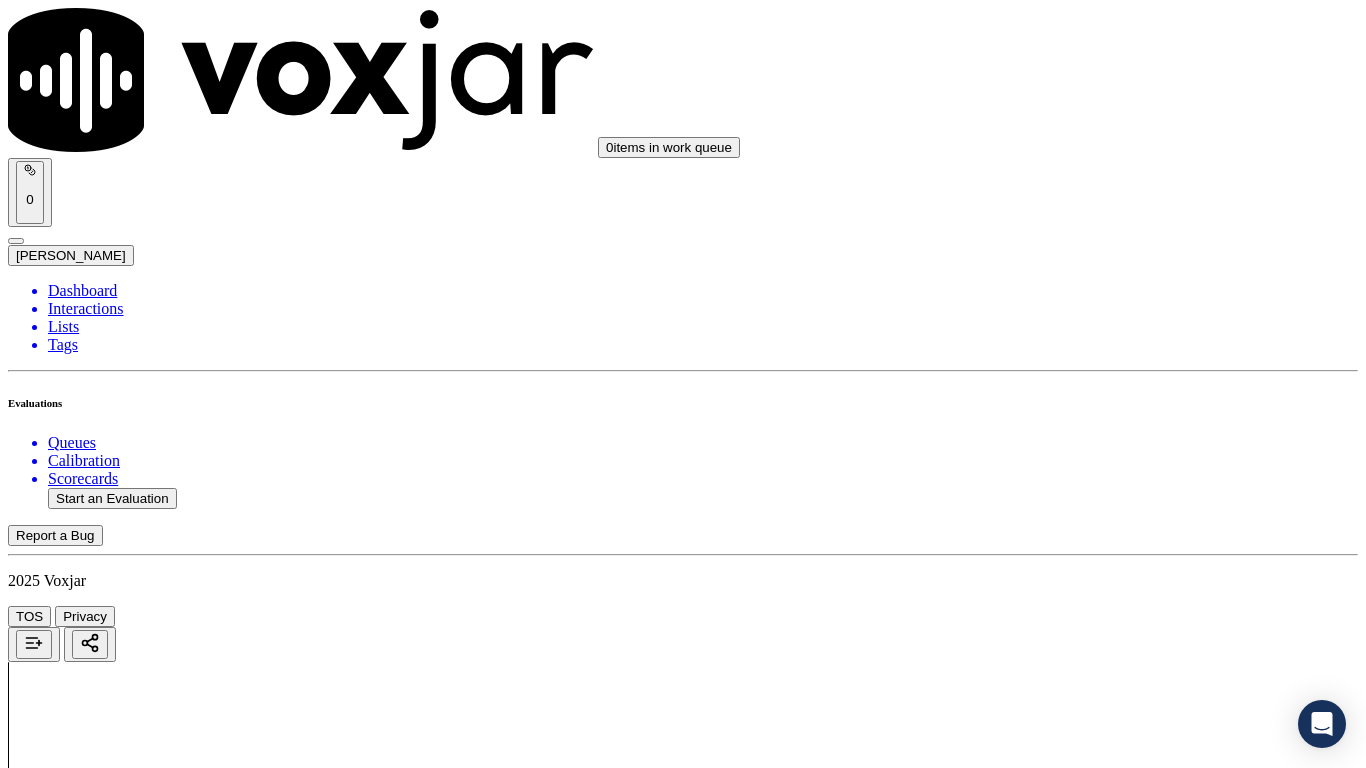 scroll, scrollTop: 1900, scrollLeft: 0, axis: vertical 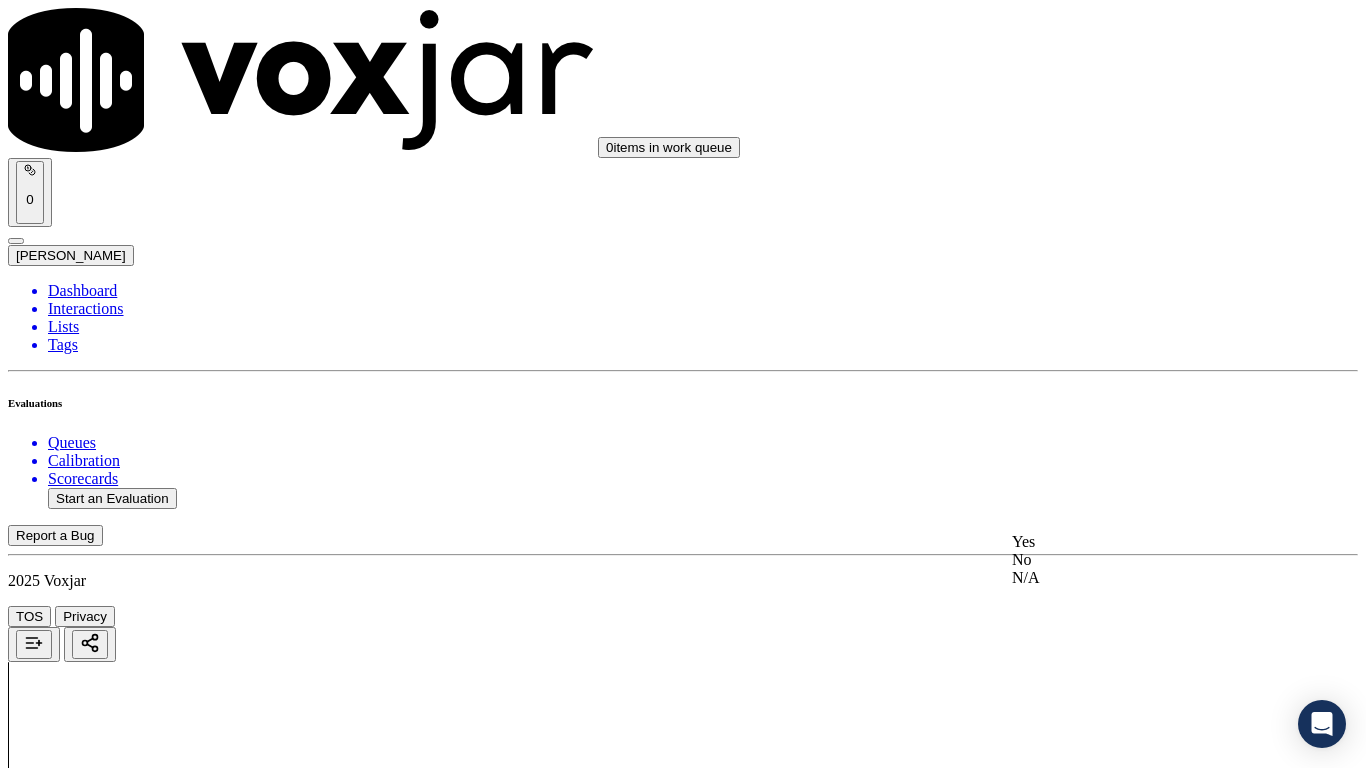 click on "No" 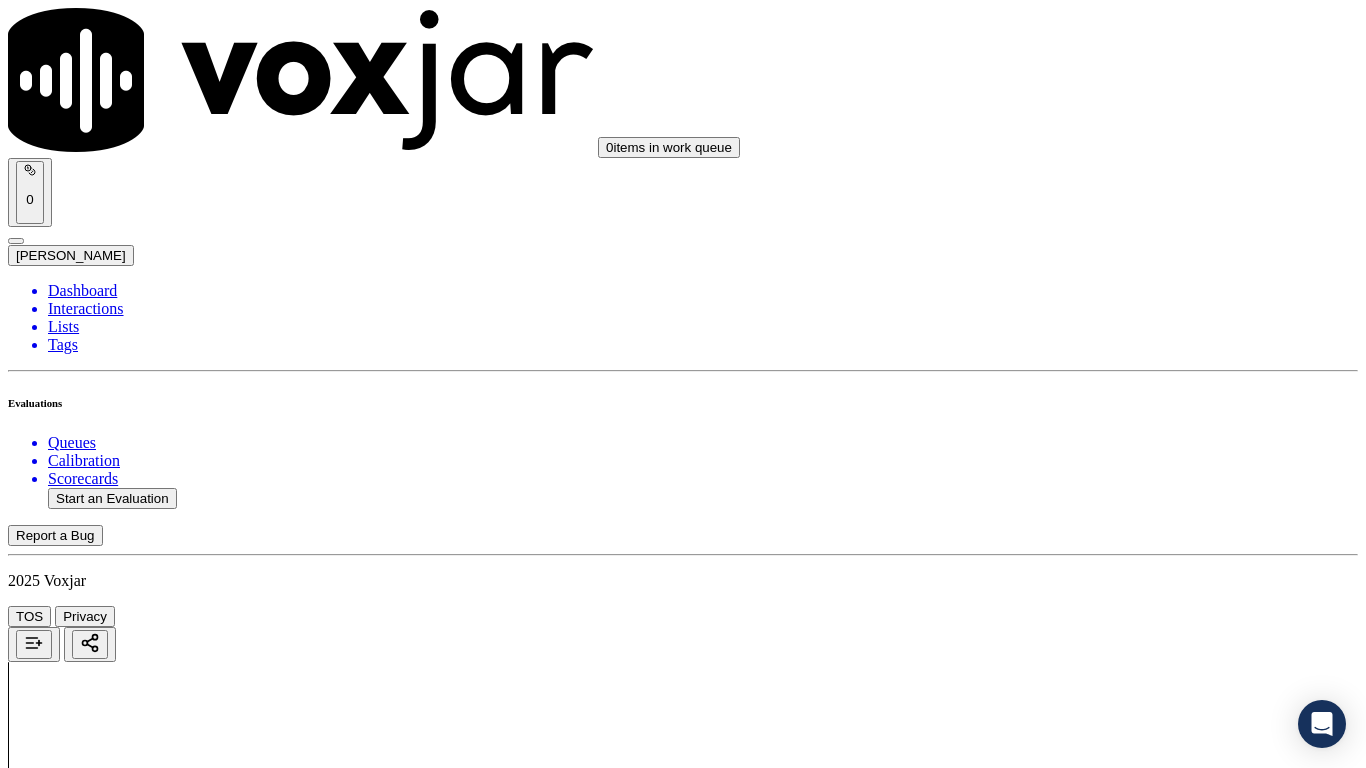 click on "Add Note" at bounding box center (52, 4217) 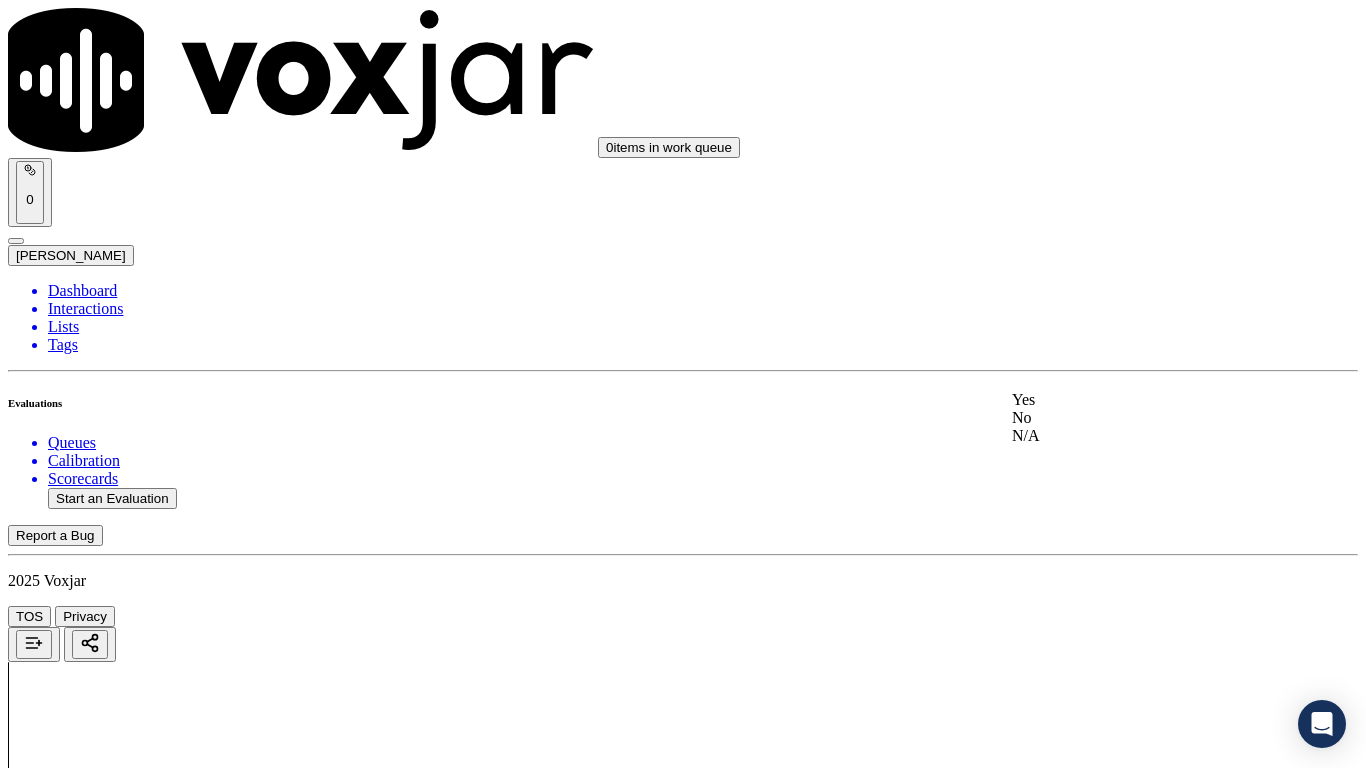 click on "Yes" at bounding box center [1139, 400] 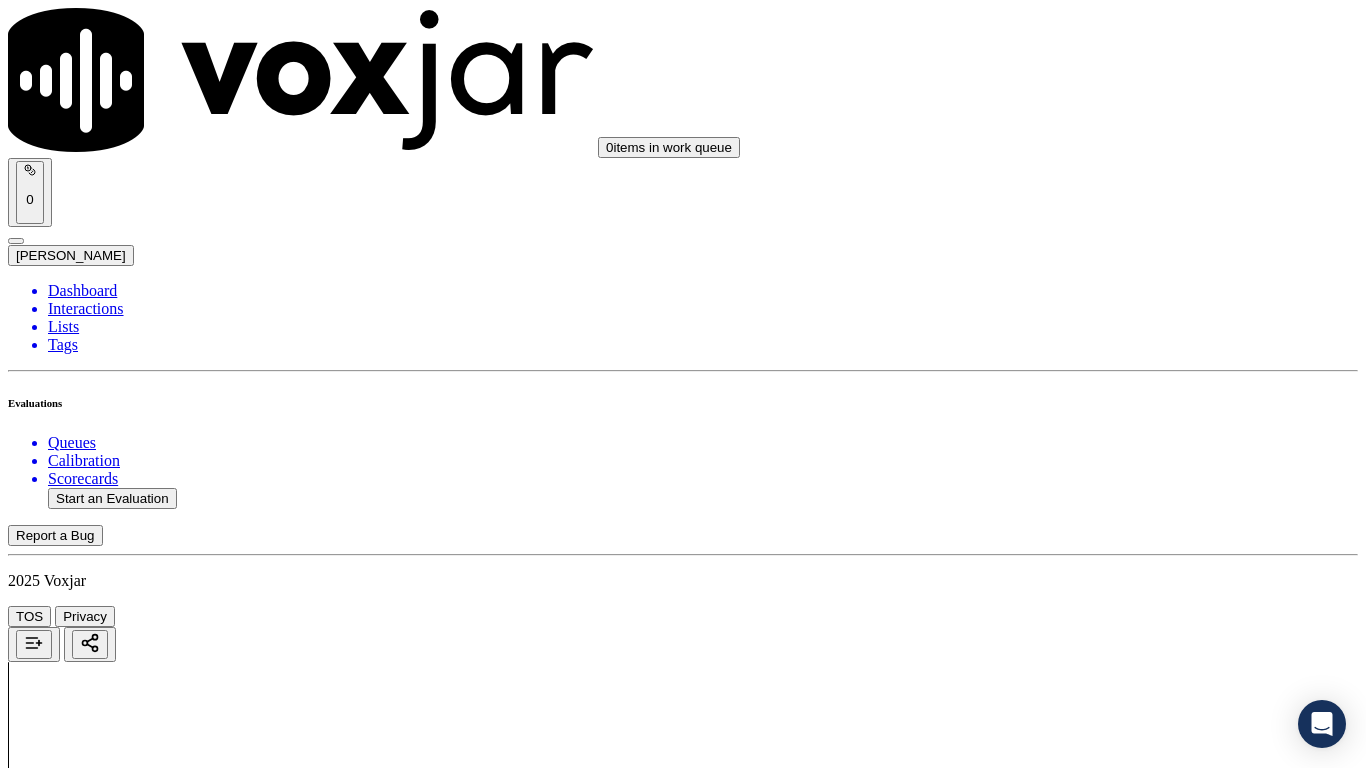 click on "Select an answer" at bounding box center (67, 4721) 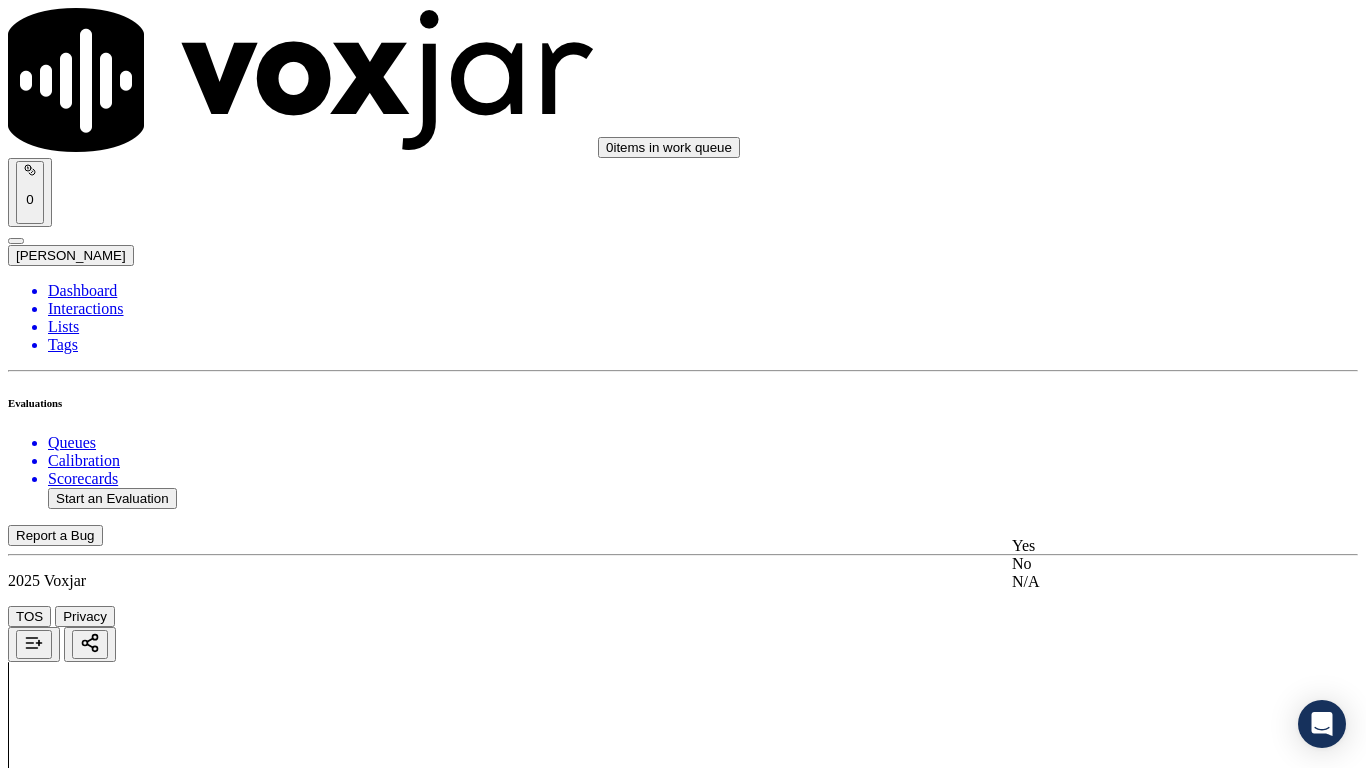 click on "Yes" at bounding box center [1139, 546] 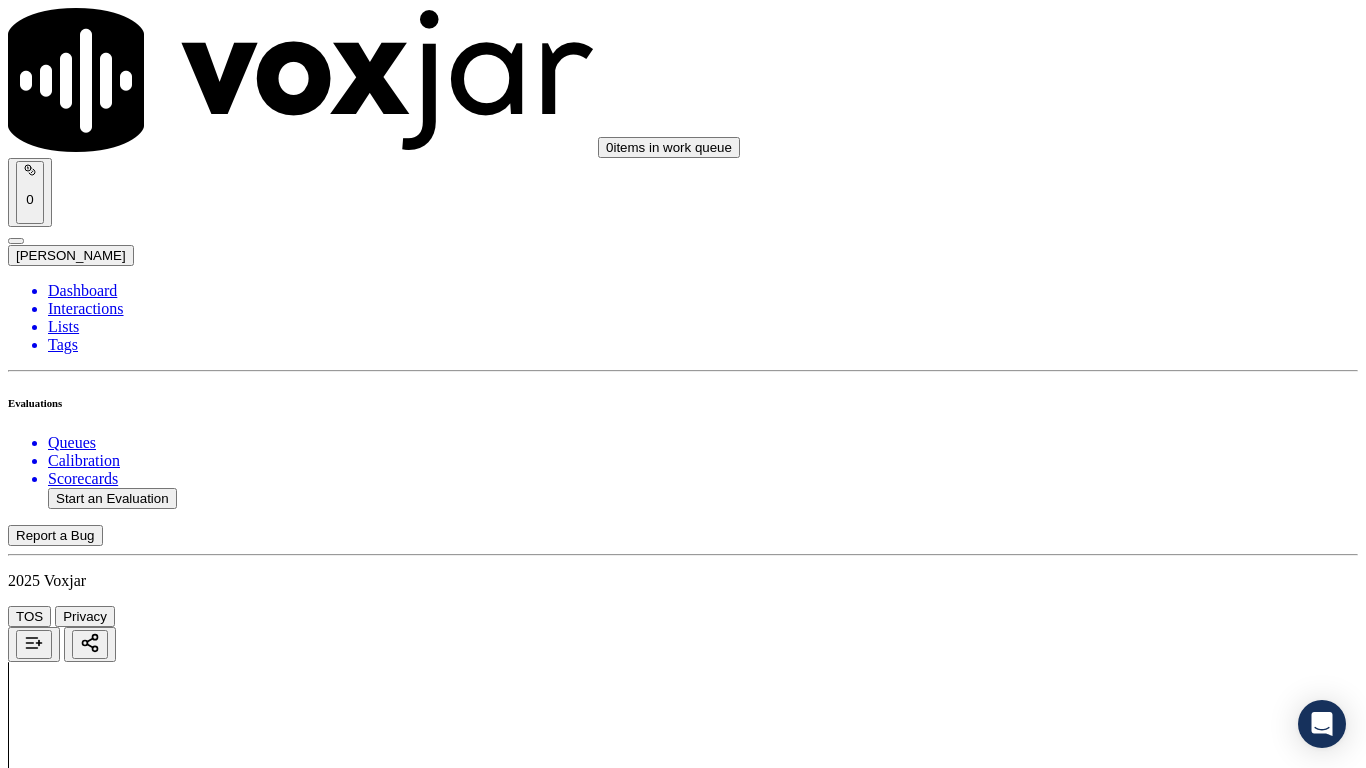 scroll, scrollTop: 3100, scrollLeft: 0, axis: vertical 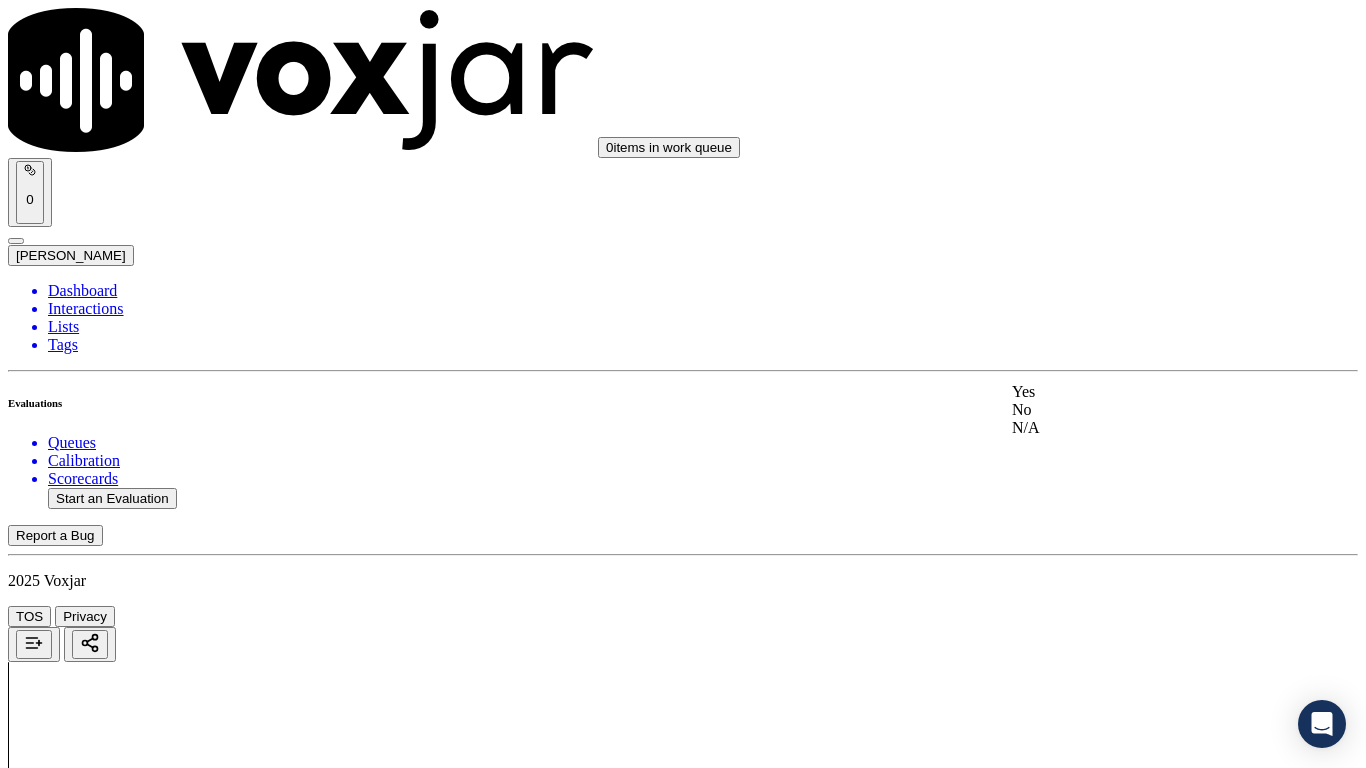 click on "Yes" at bounding box center [1139, 392] 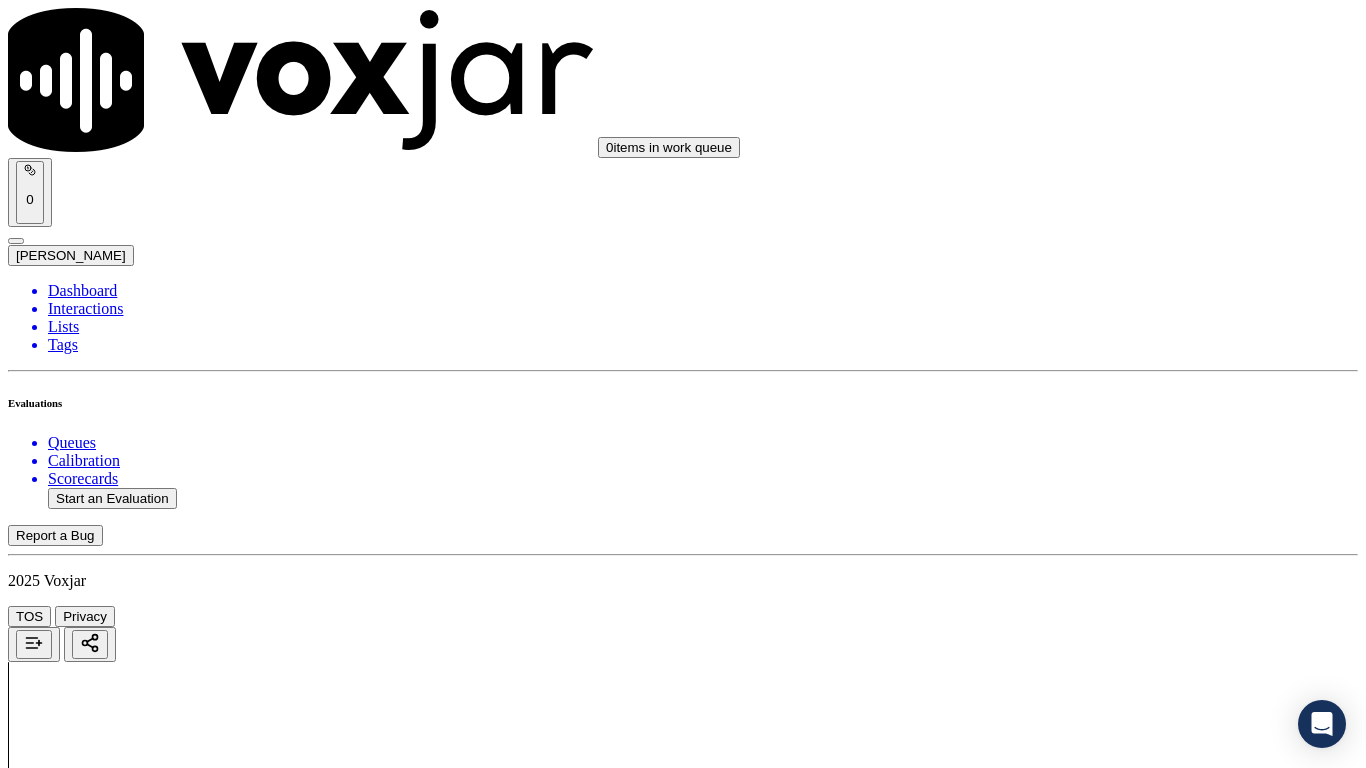 click on "Select an answer" at bounding box center (67, 5286) 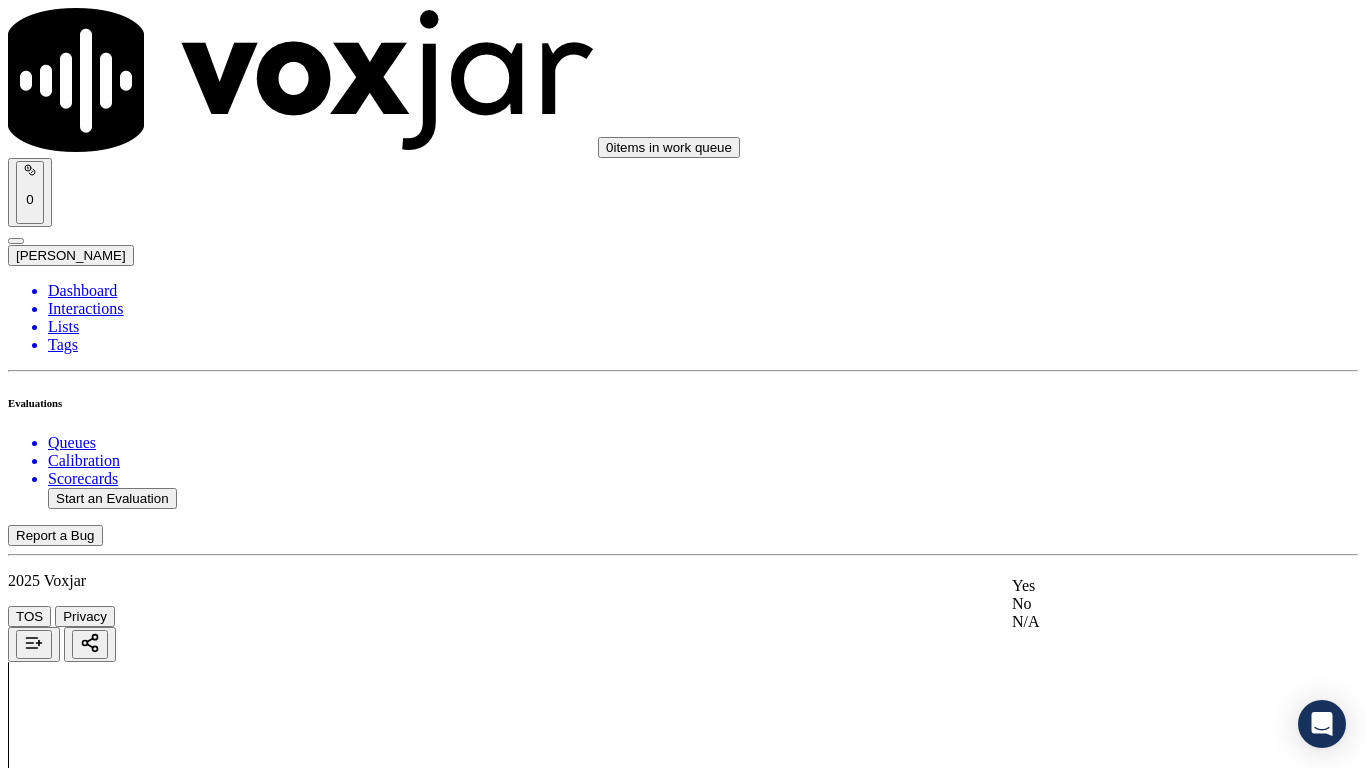 click on "Yes" at bounding box center [1139, 586] 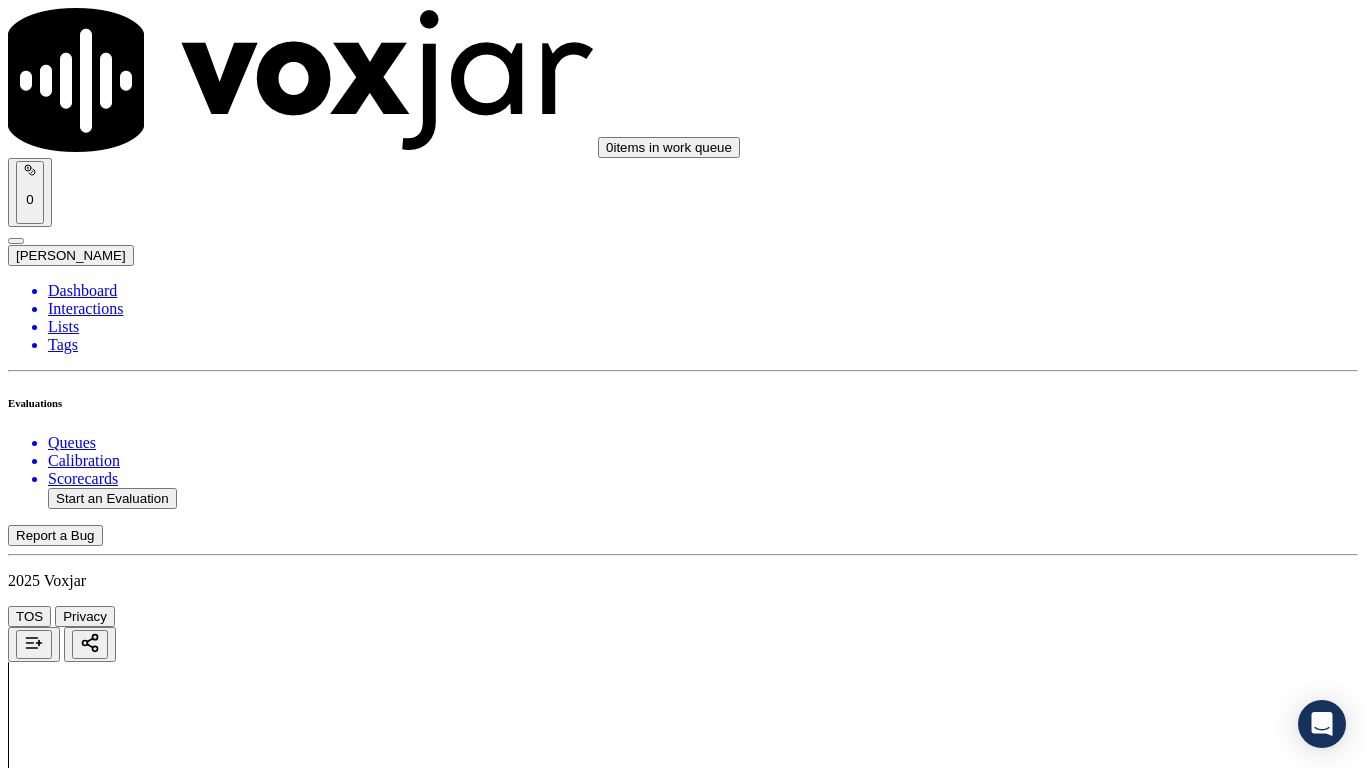 scroll, scrollTop: 3800, scrollLeft: 0, axis: vertical 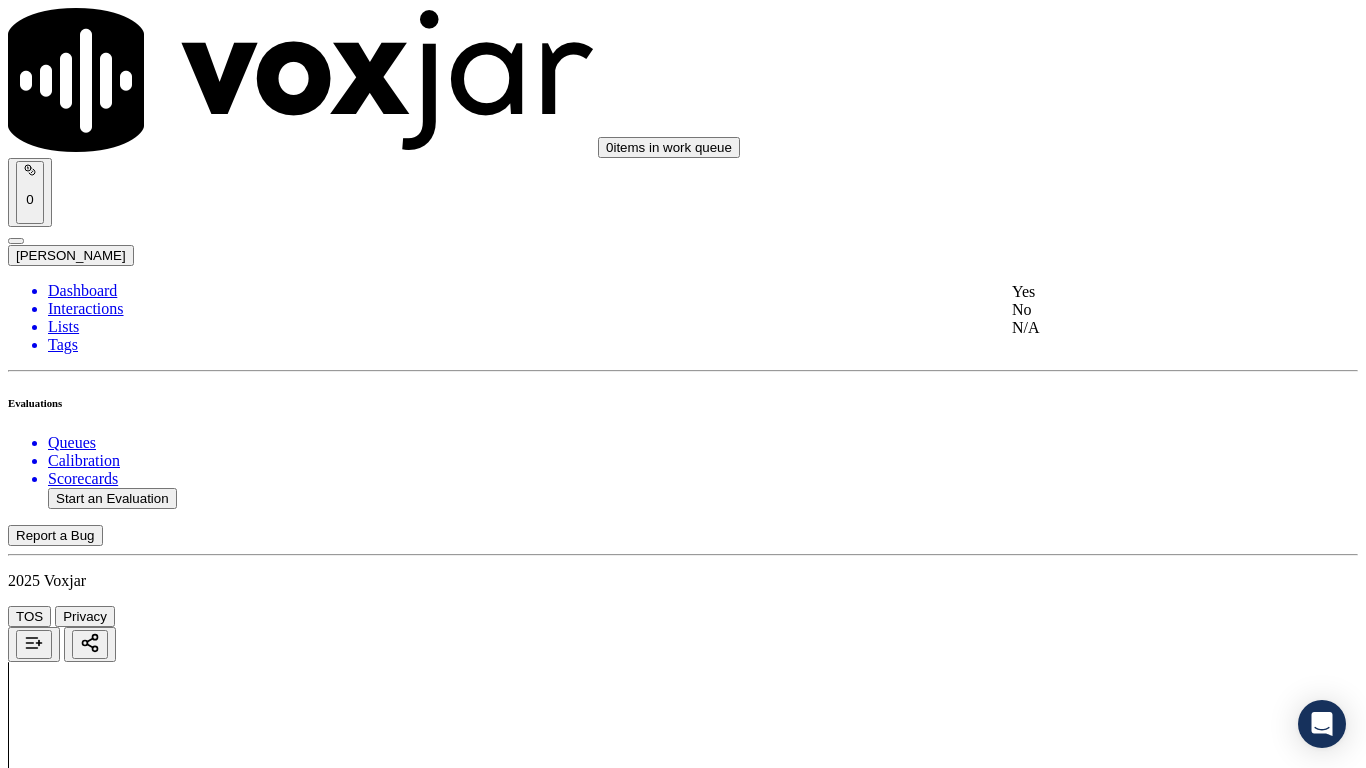 click on "Yes" at bounding box center (1139, 292) 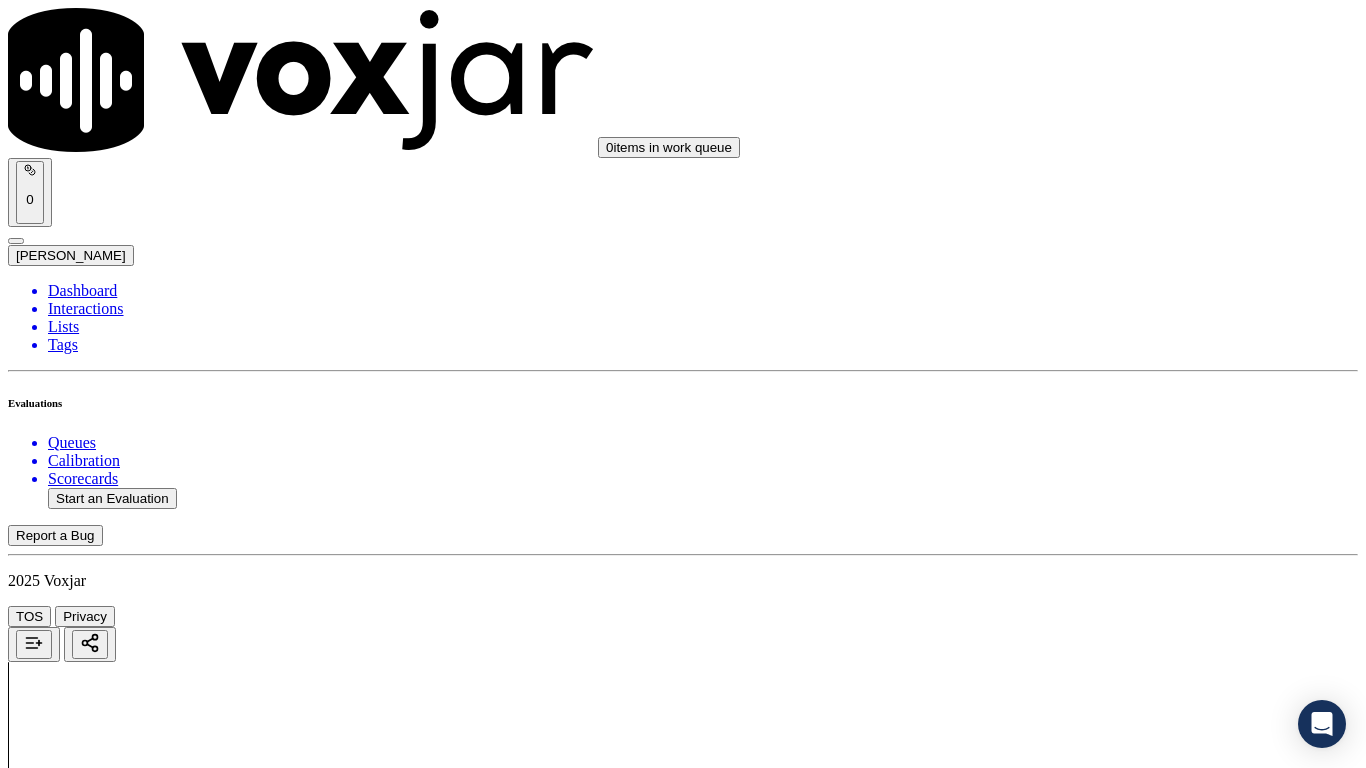 click on "Select an answer" at bounding box center [67, 5745] 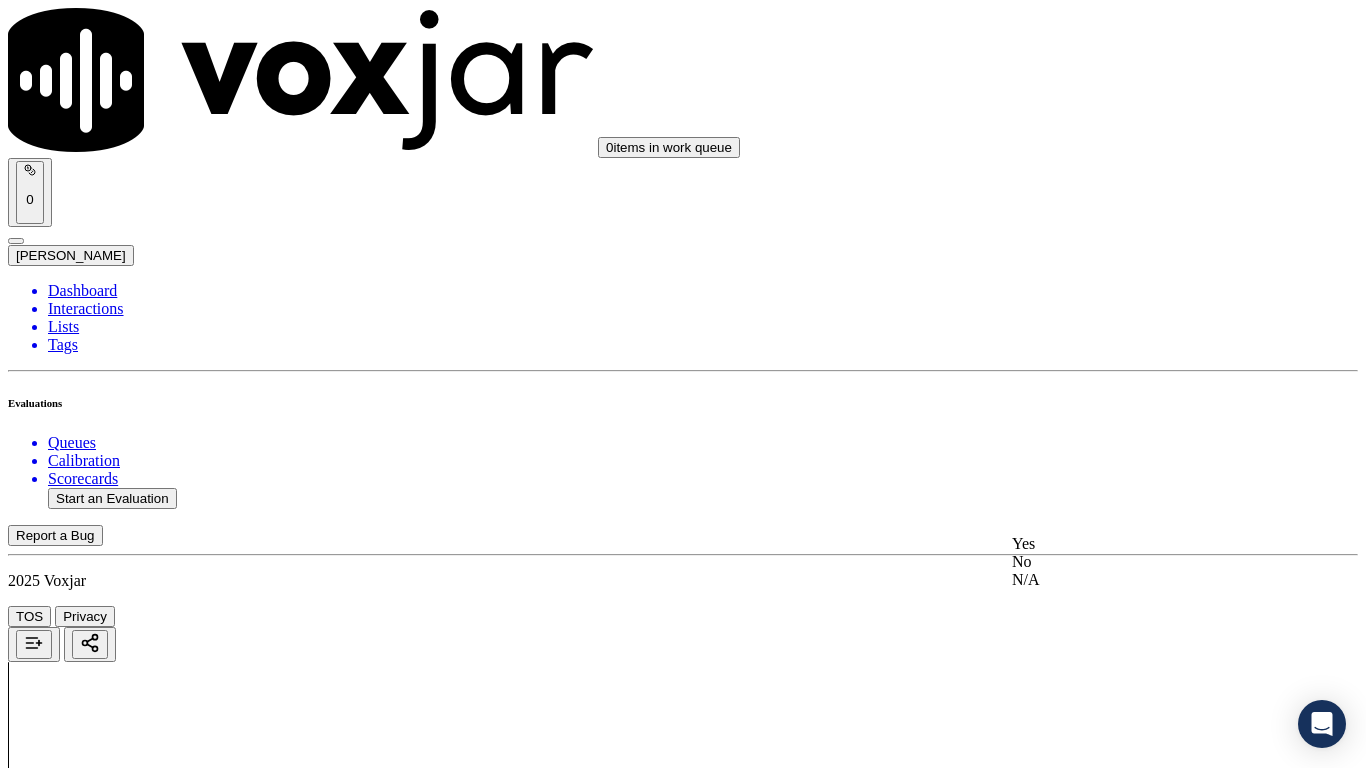 click on "Yes" at bounding box center (1139, 544) 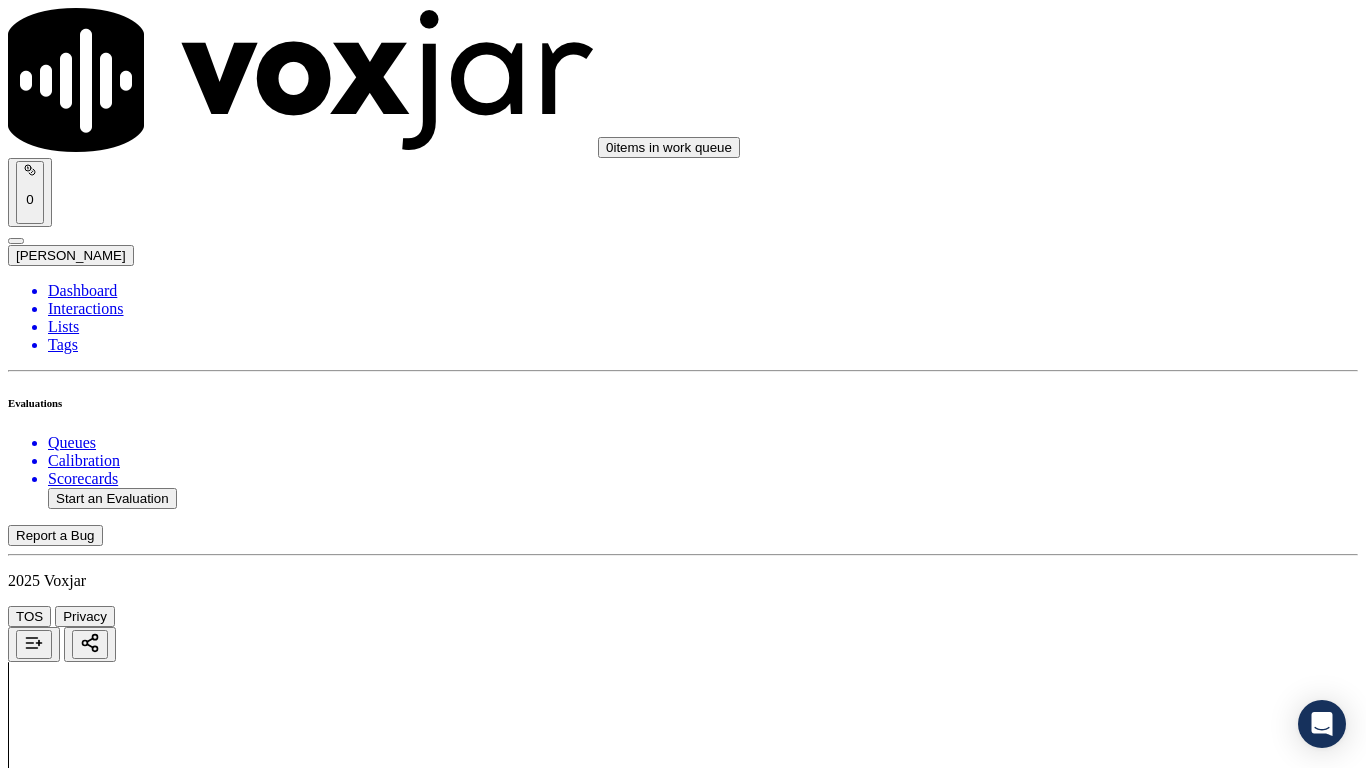 scroll, scrollTop: 4400, scrollLeft: 0, axis: vertical 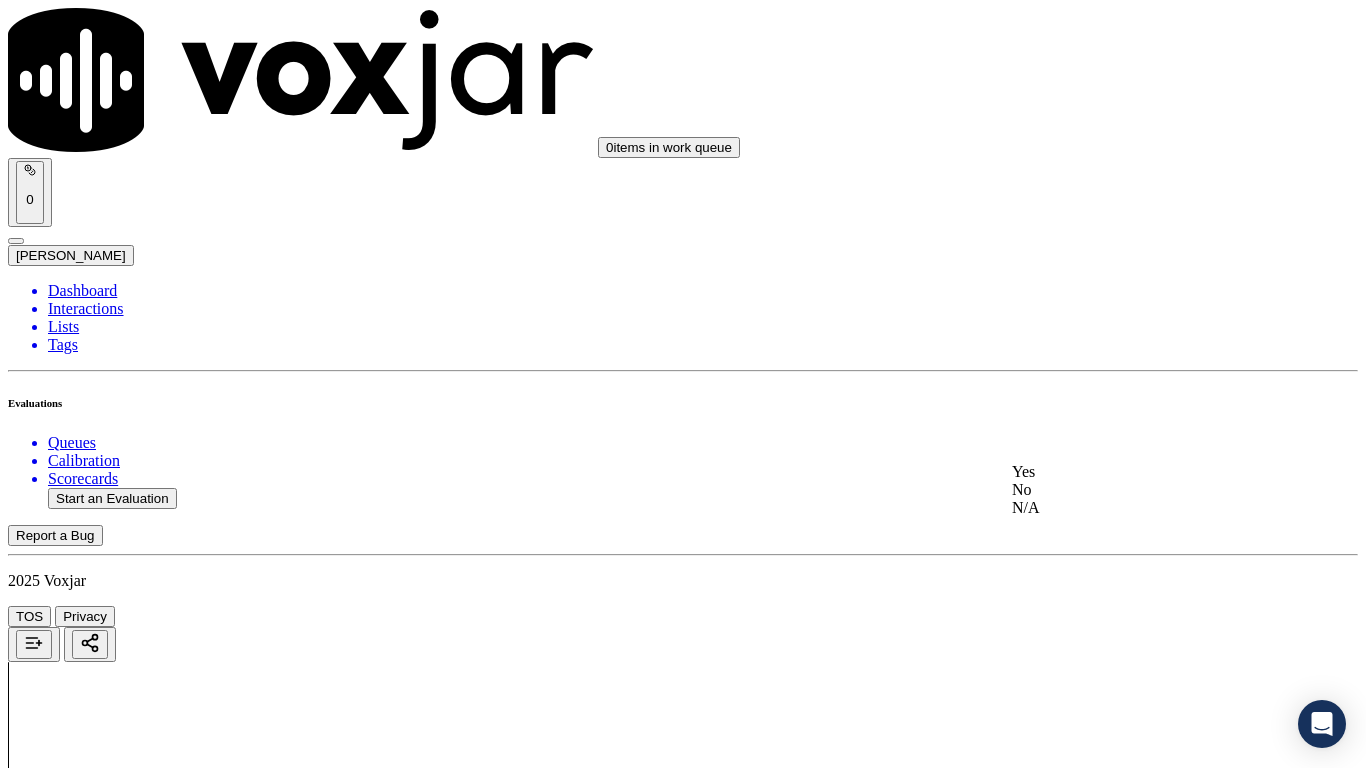 click on "Yes" at bounding box center [1139, 472] 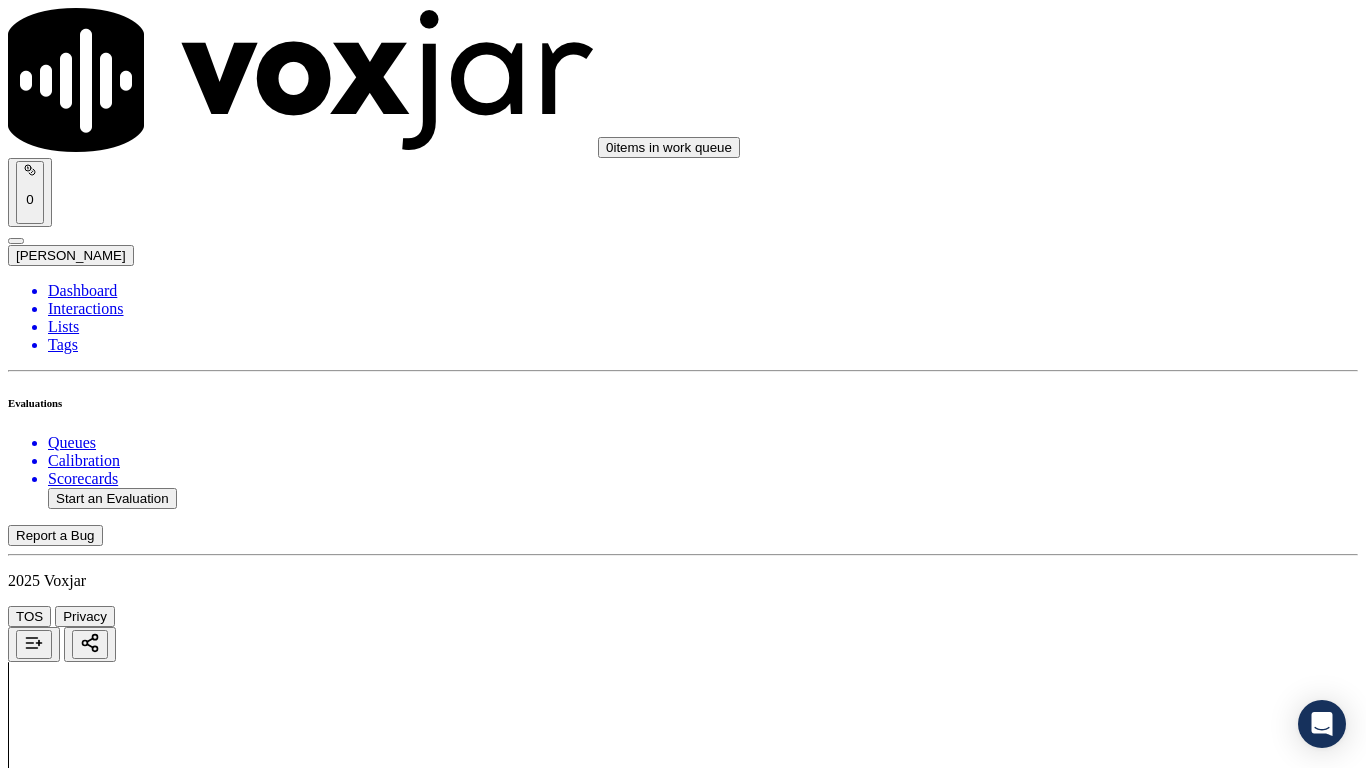 click on "Select an answer" at bounding box center [67, 5981] 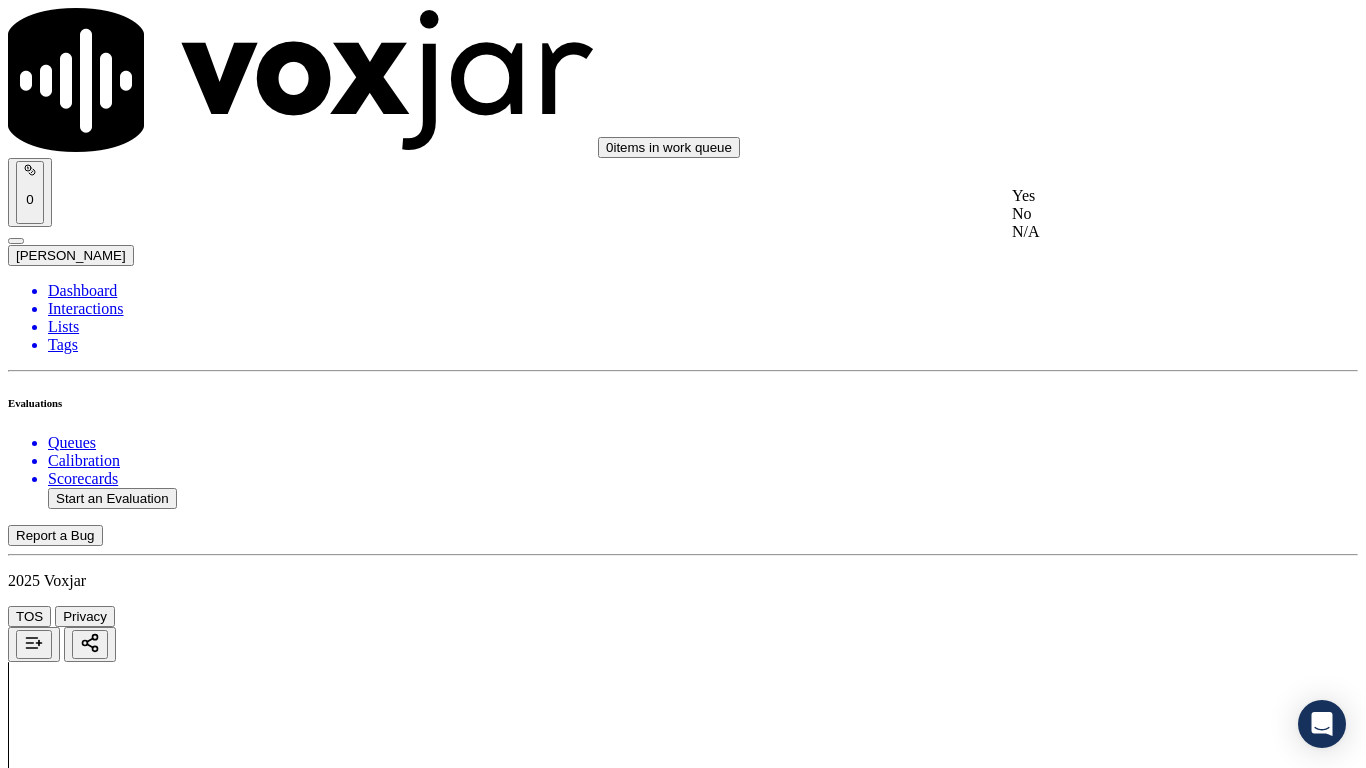 click on "Yes" at bounding box center (1139, 196) 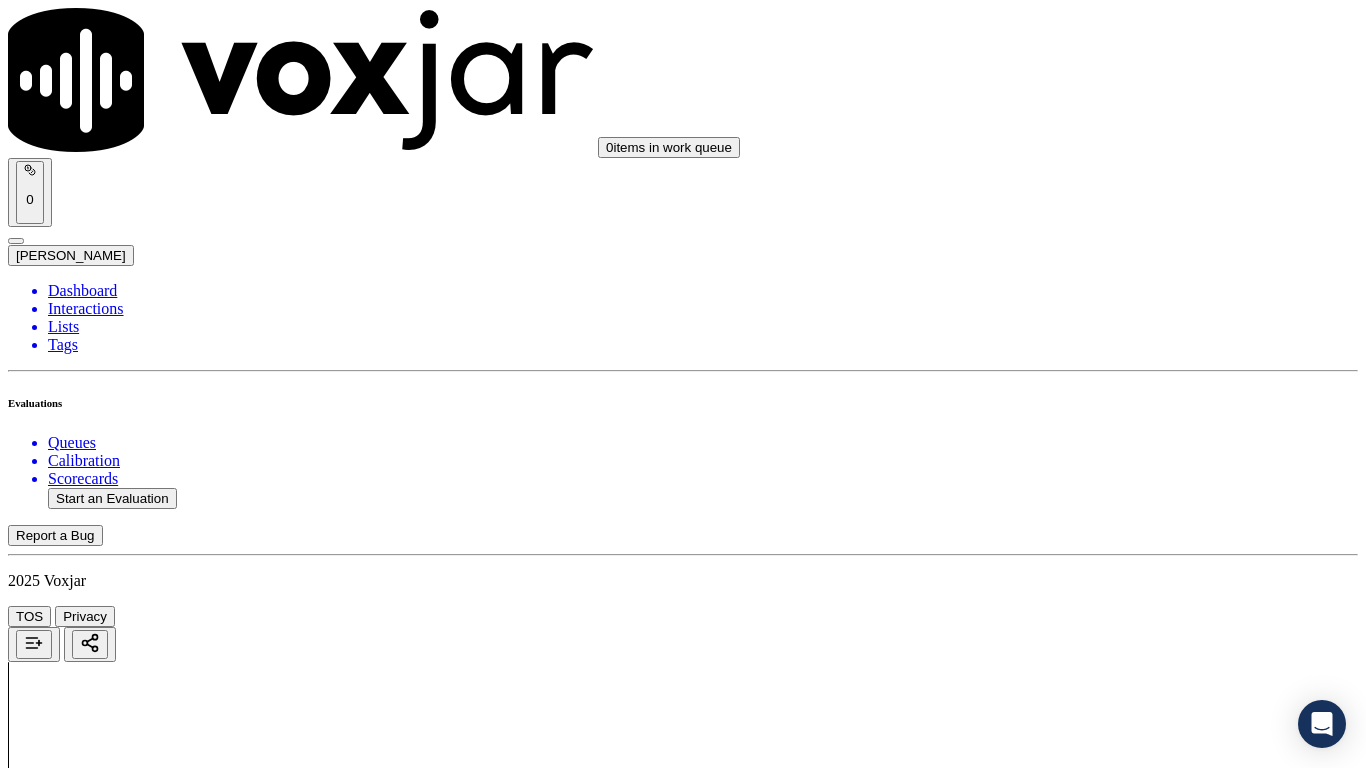 scroll, scrollTop: 5000, scrollLeft: 0, axis: vertical 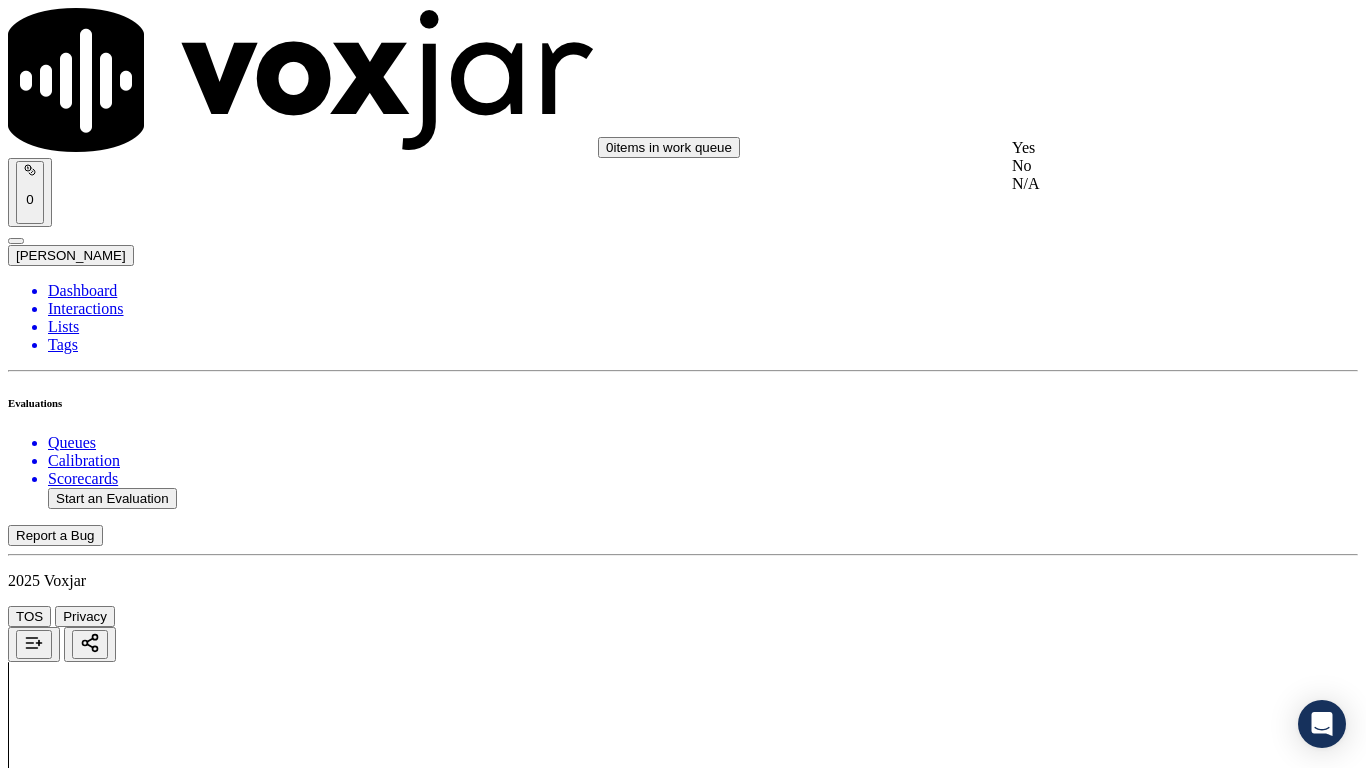 click on "Yes" at bounding box center (1139, 148) 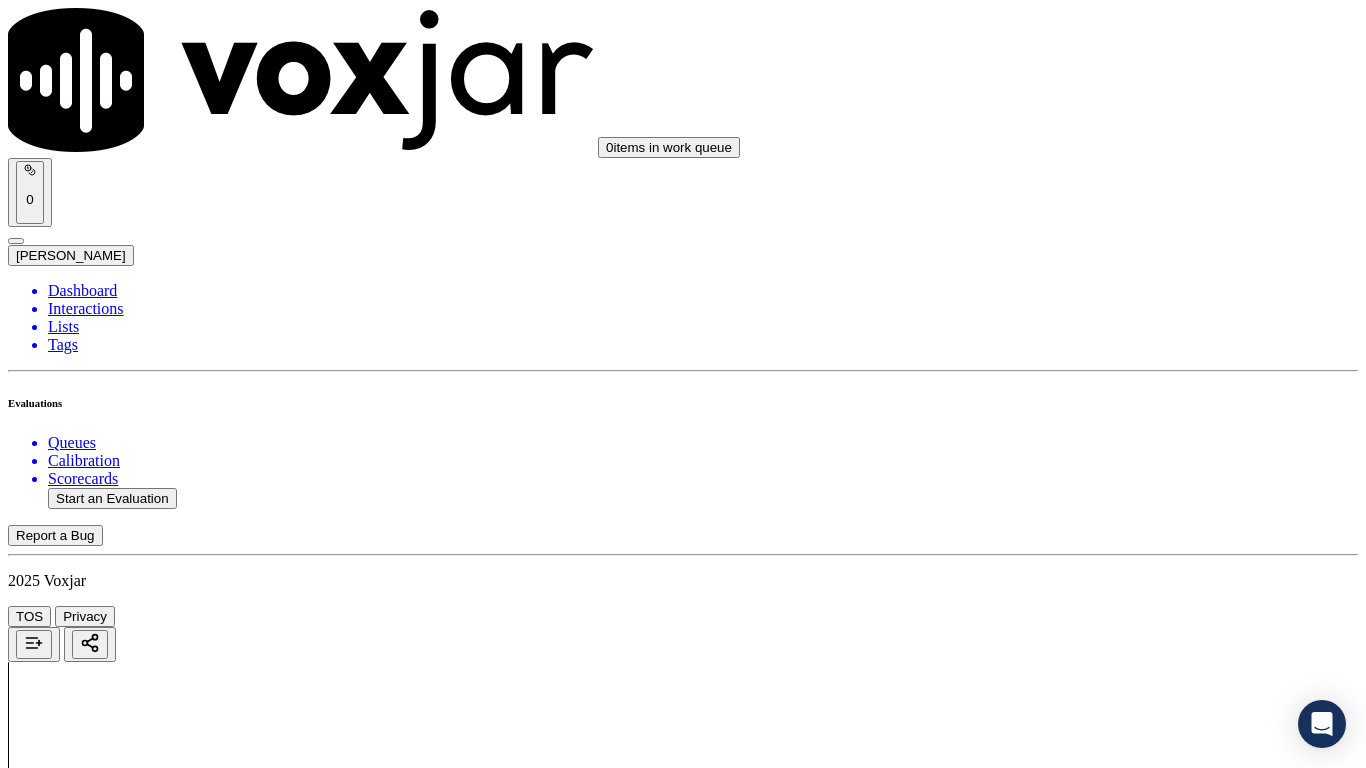 click on "Select an answer" at bounding box center (67, 6704) 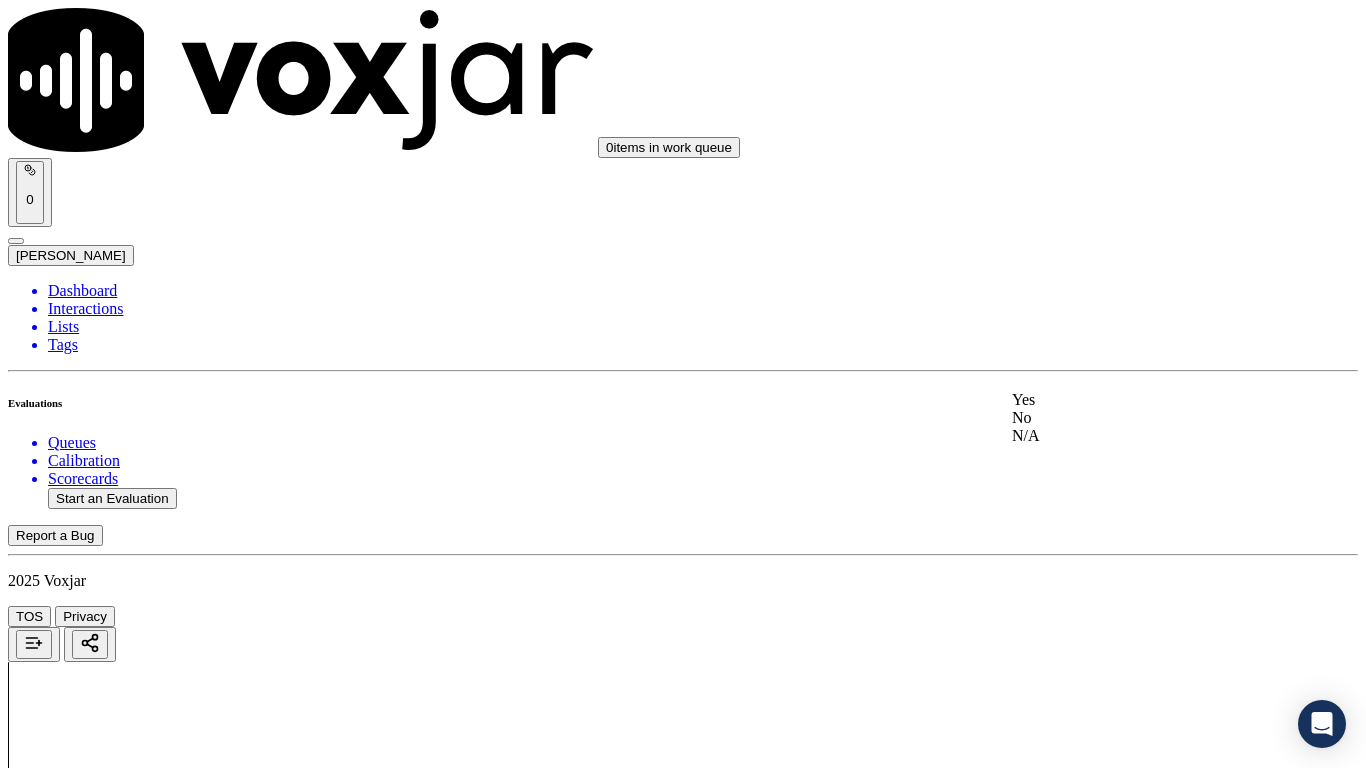 click on "Yes" at bounding box center [1139, 400] 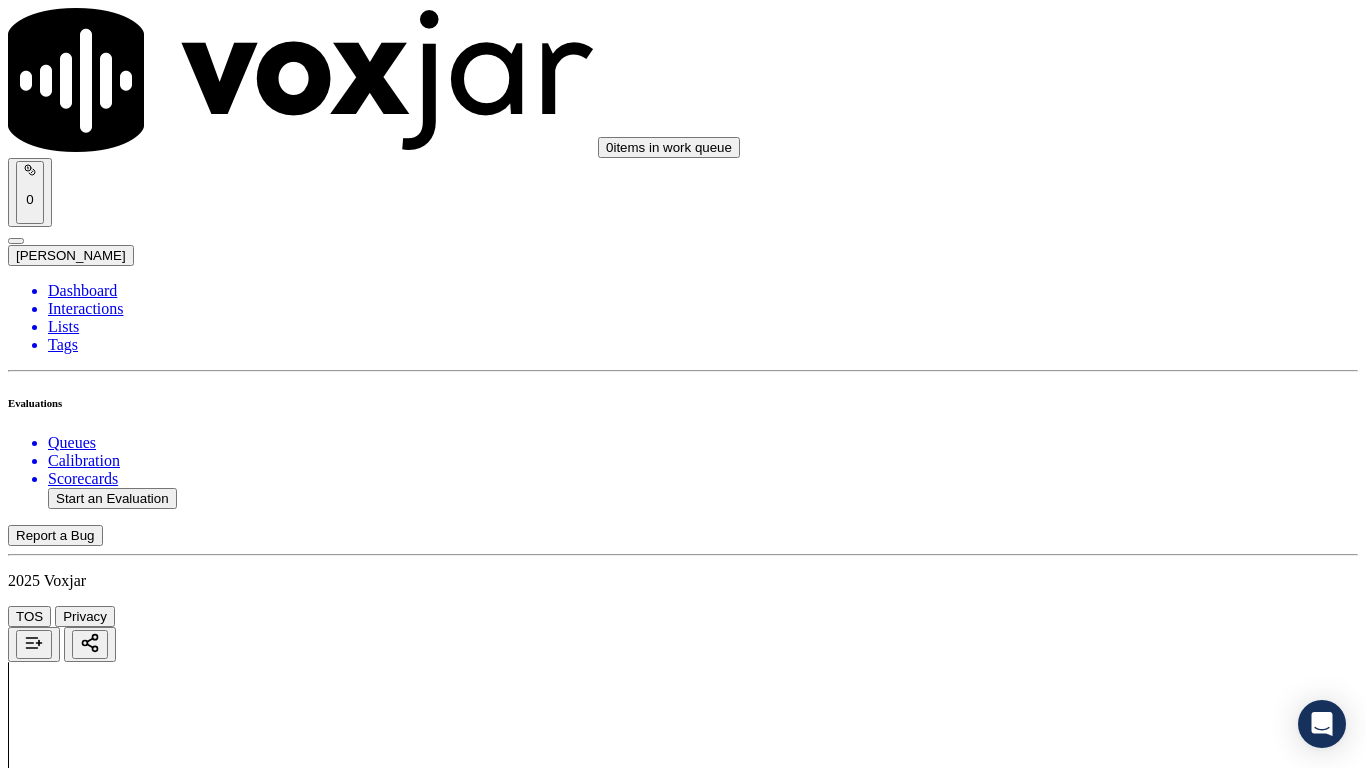 scroll, scrollTop: 5400, scrollLeft: 0, axis: vertical 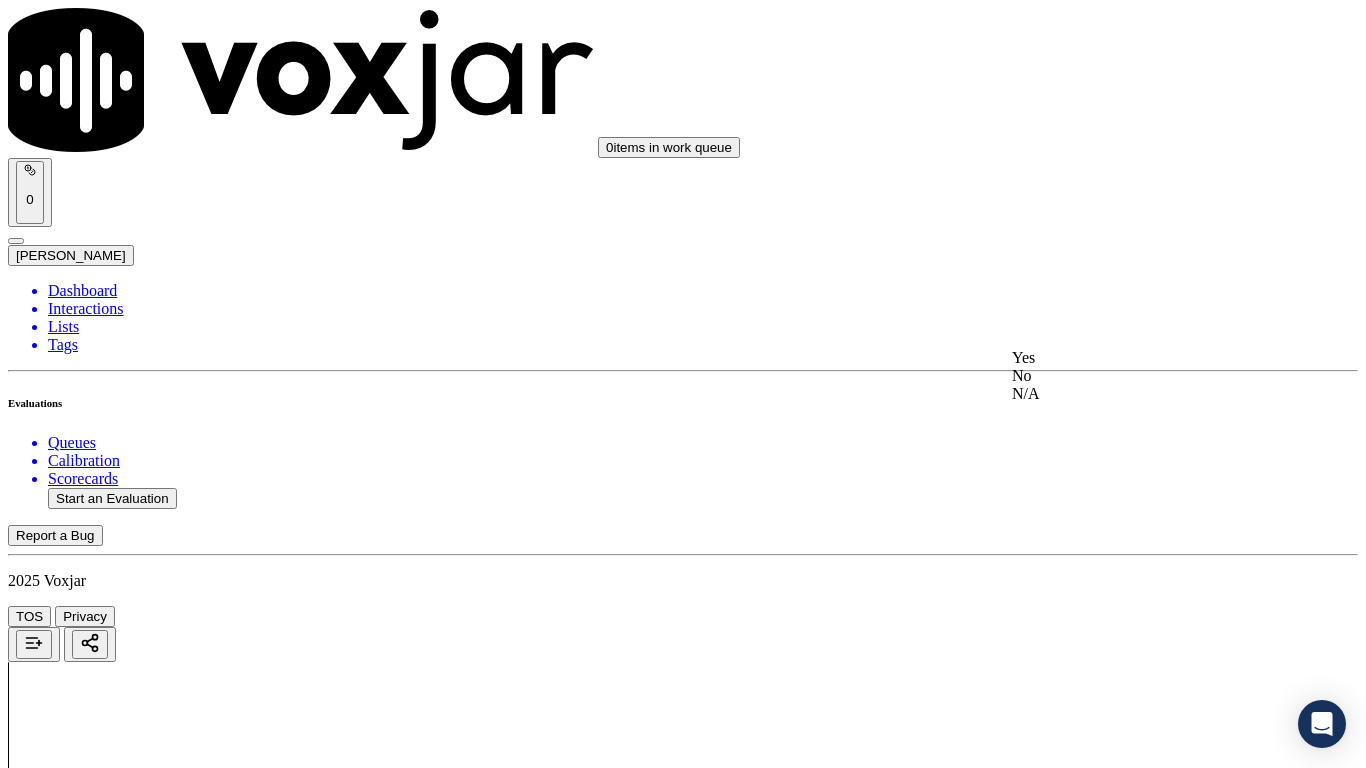 click on "Yes" at bounding box center (1139, 358) 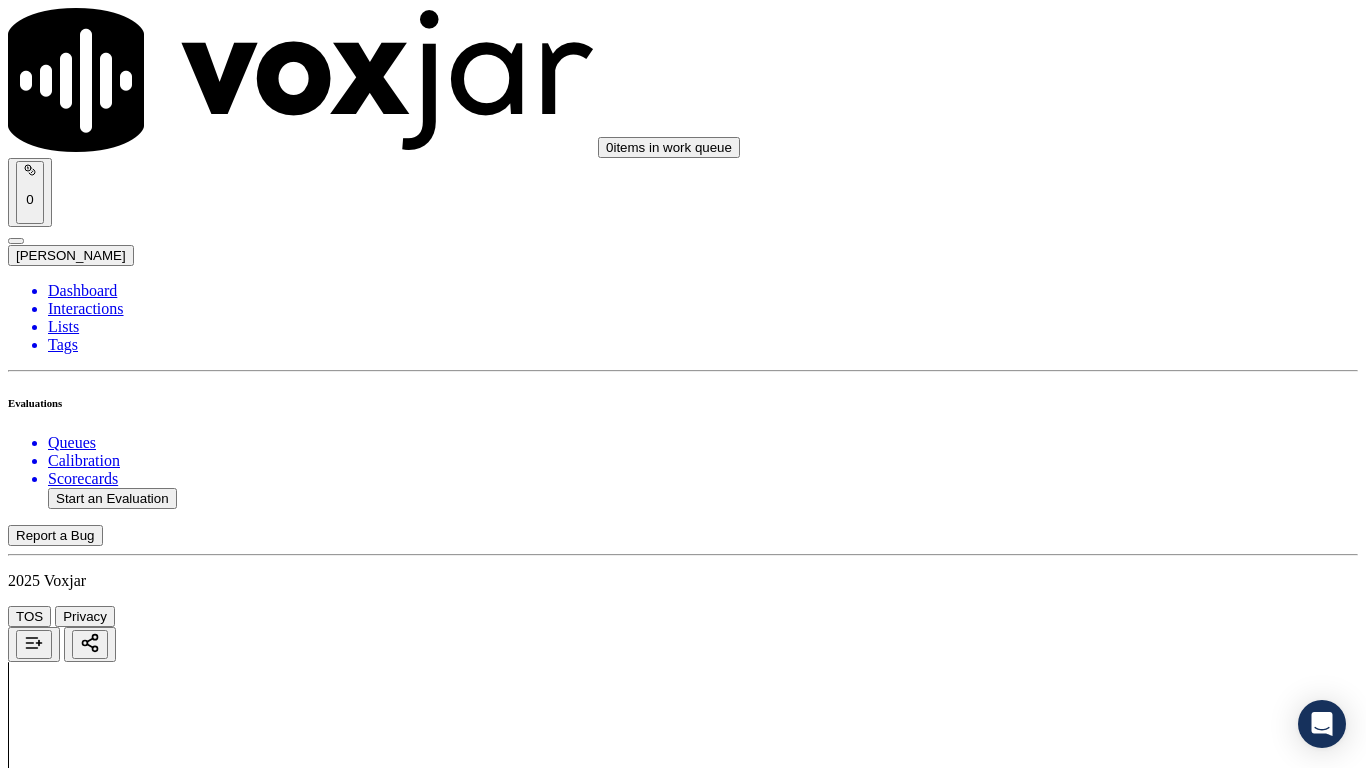 click on "Select an answer" at bounding box center [67, 7241] 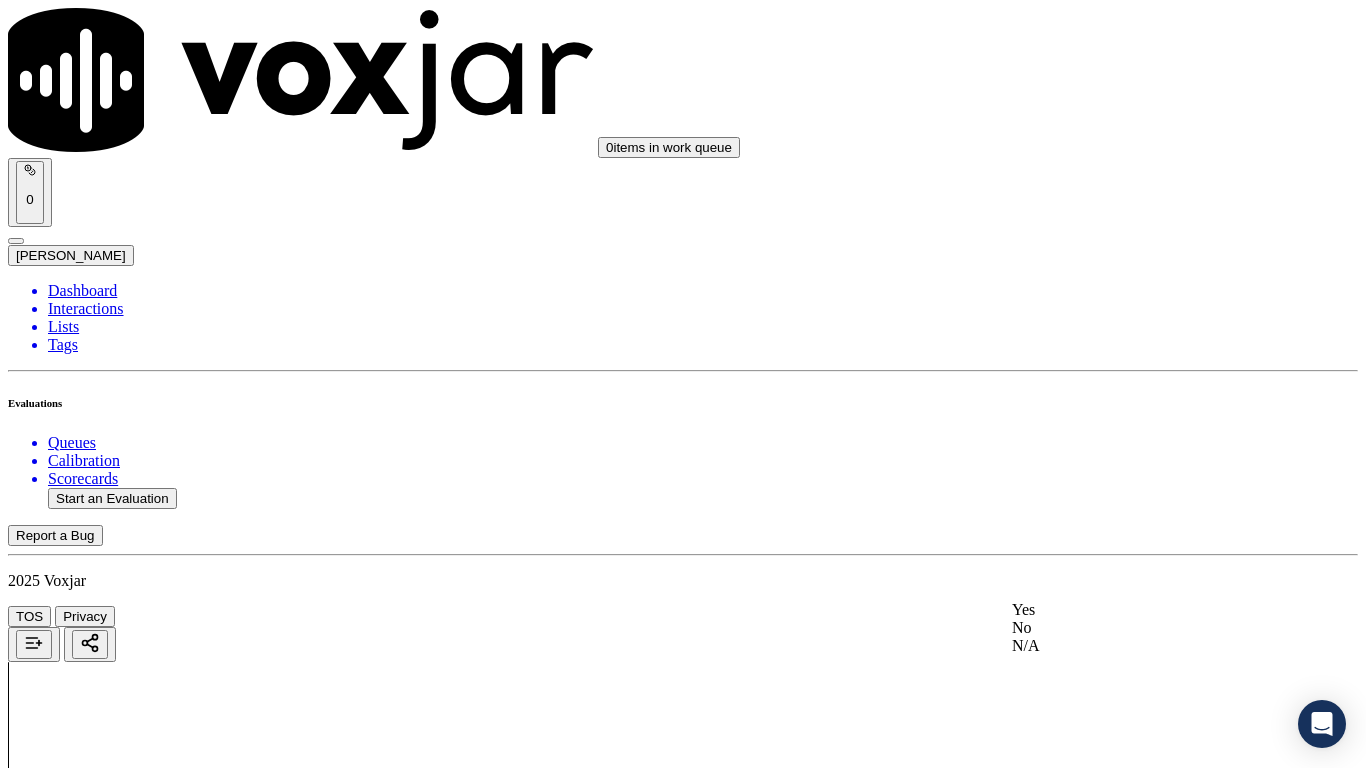 click on "Yes" at bounding box center [1139, 610] 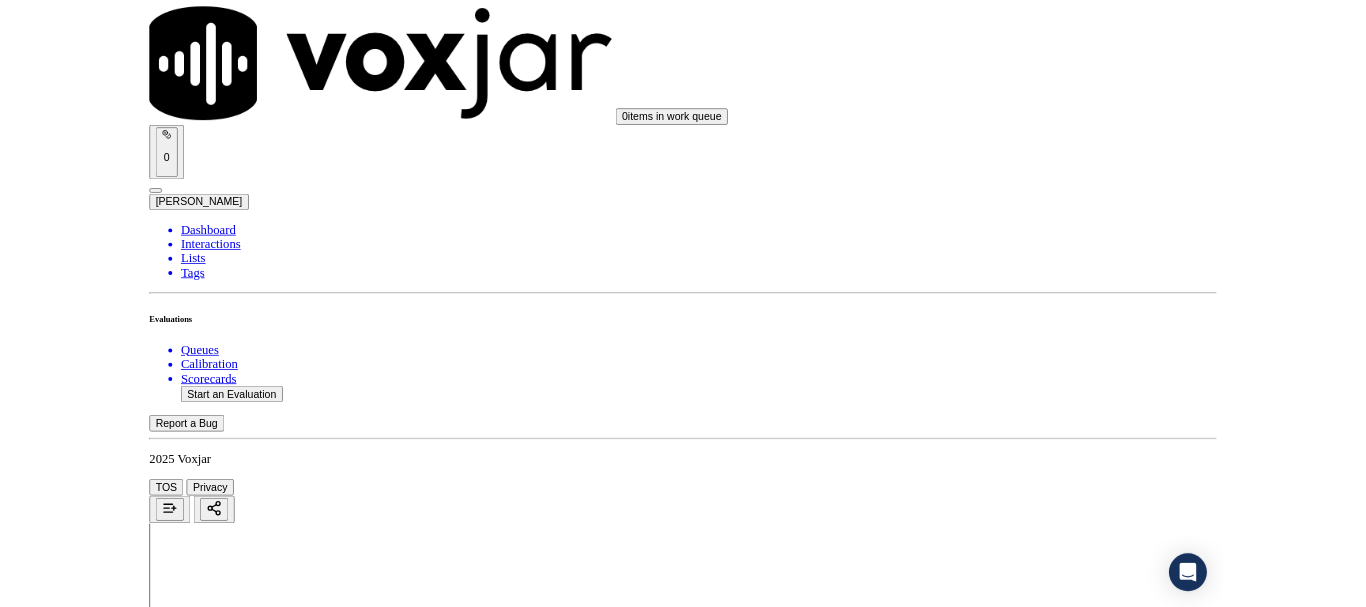 scroll, scrollTop: 5745, scrollLeft: 0, axis: vertical 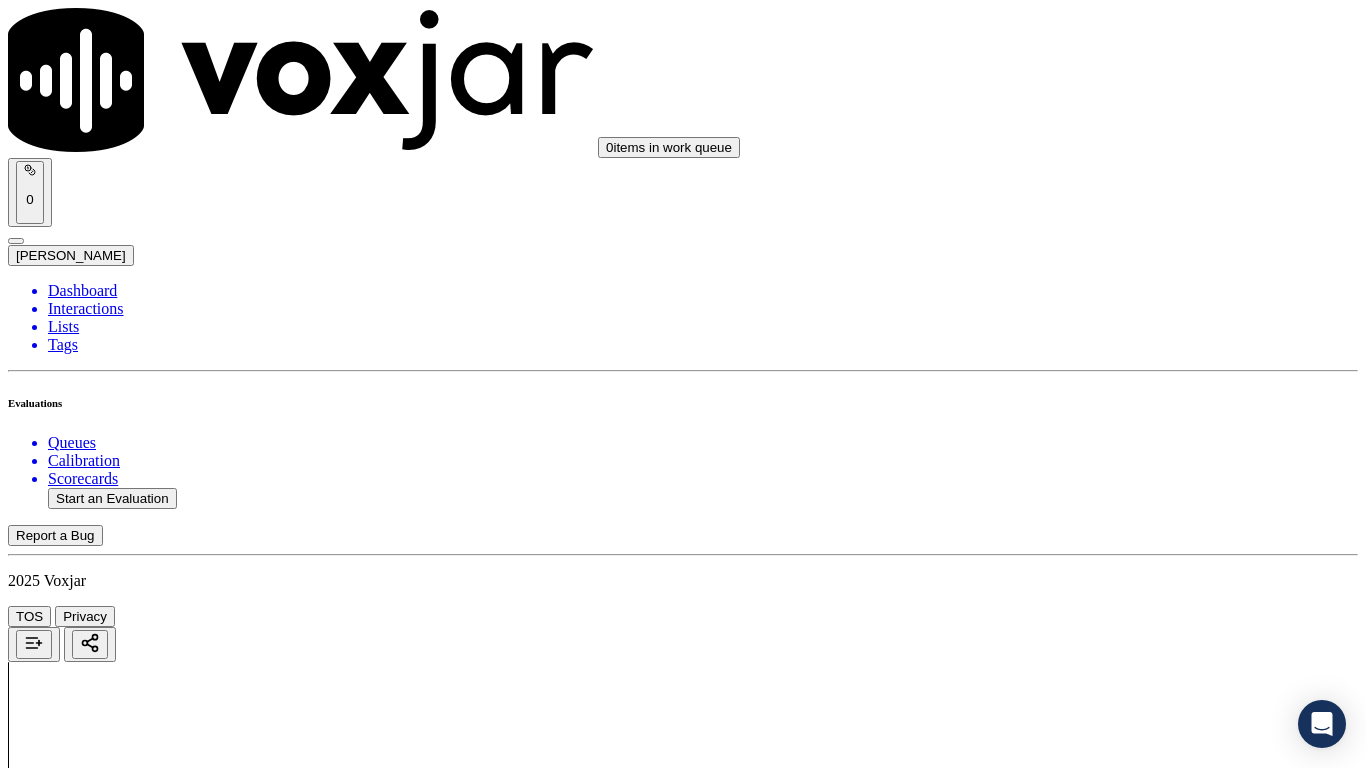 click on "Select an answer" at bounding box center (67, 7477) 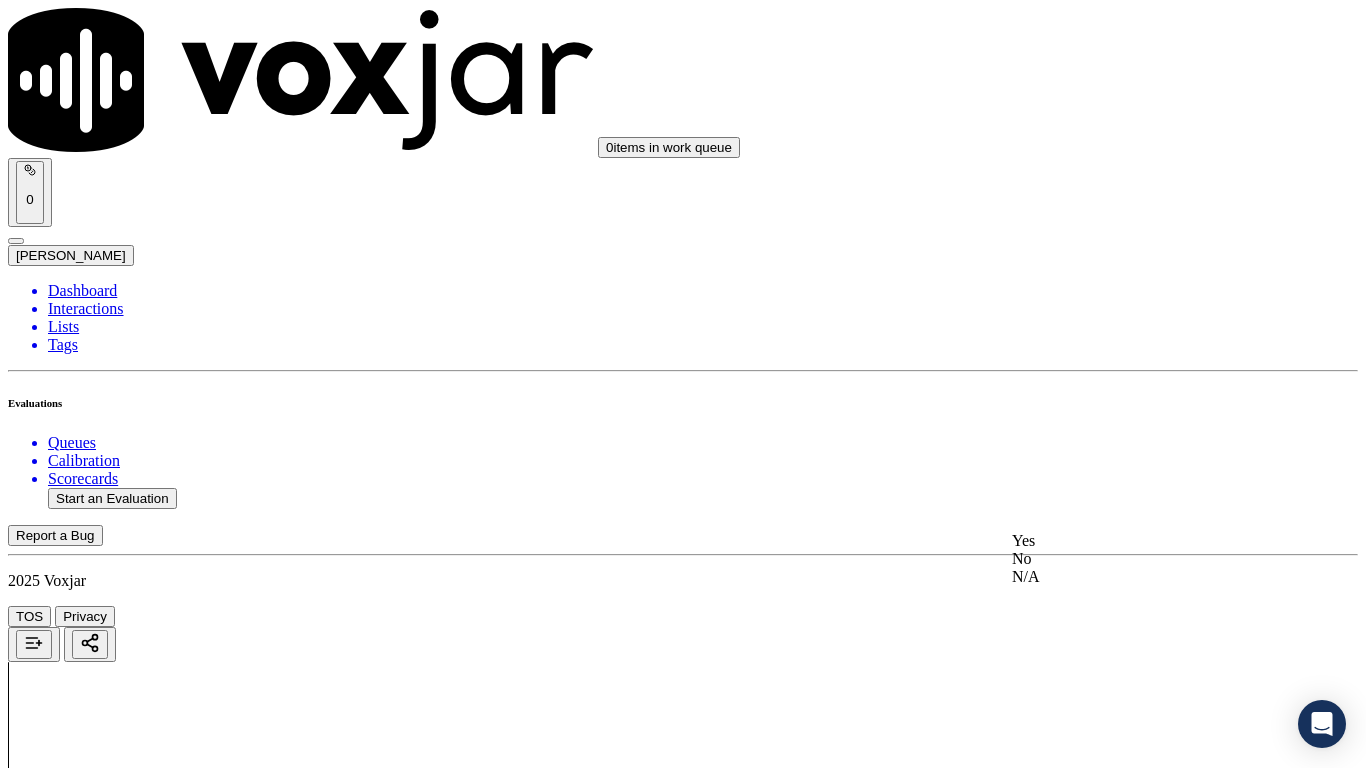 click on "Yes" at bounding box center (1139, 541) 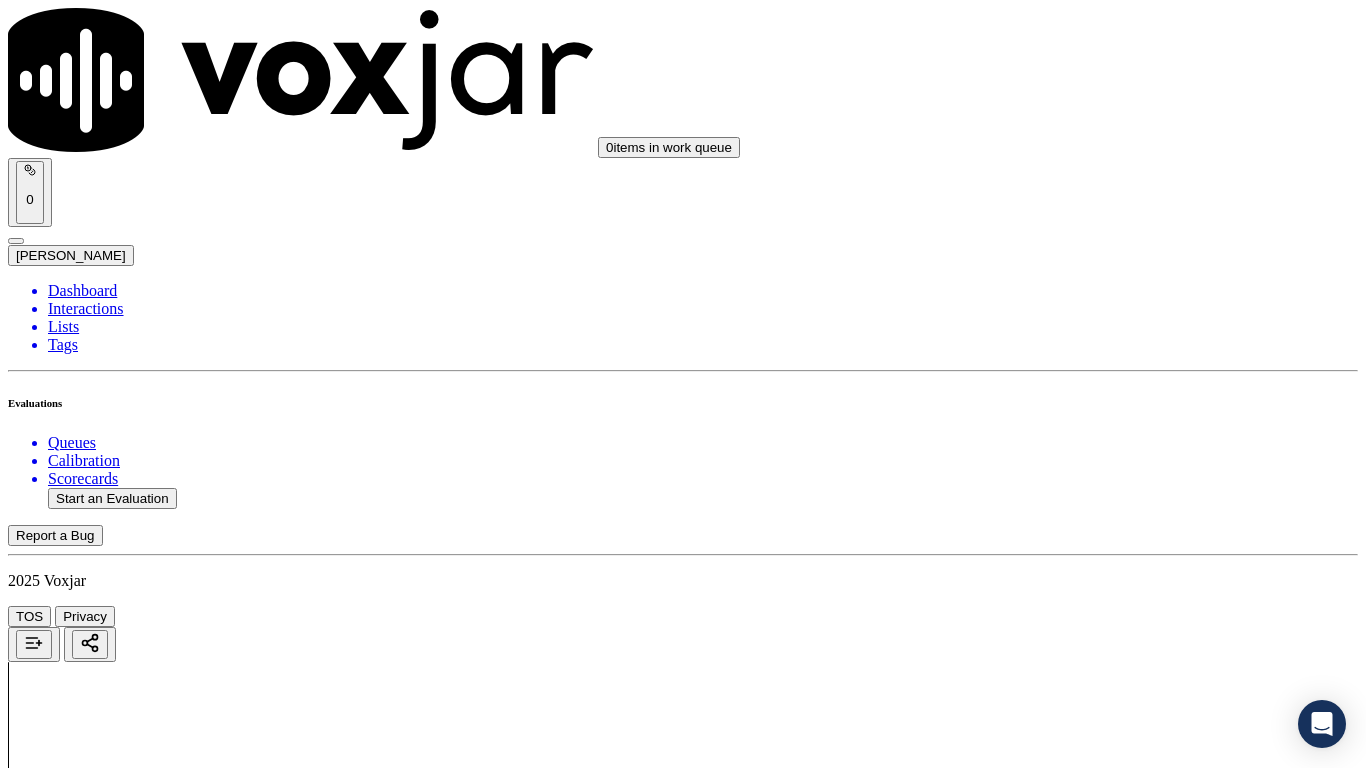 click on "Submit Scores" at bounding box center [59, 7550] 